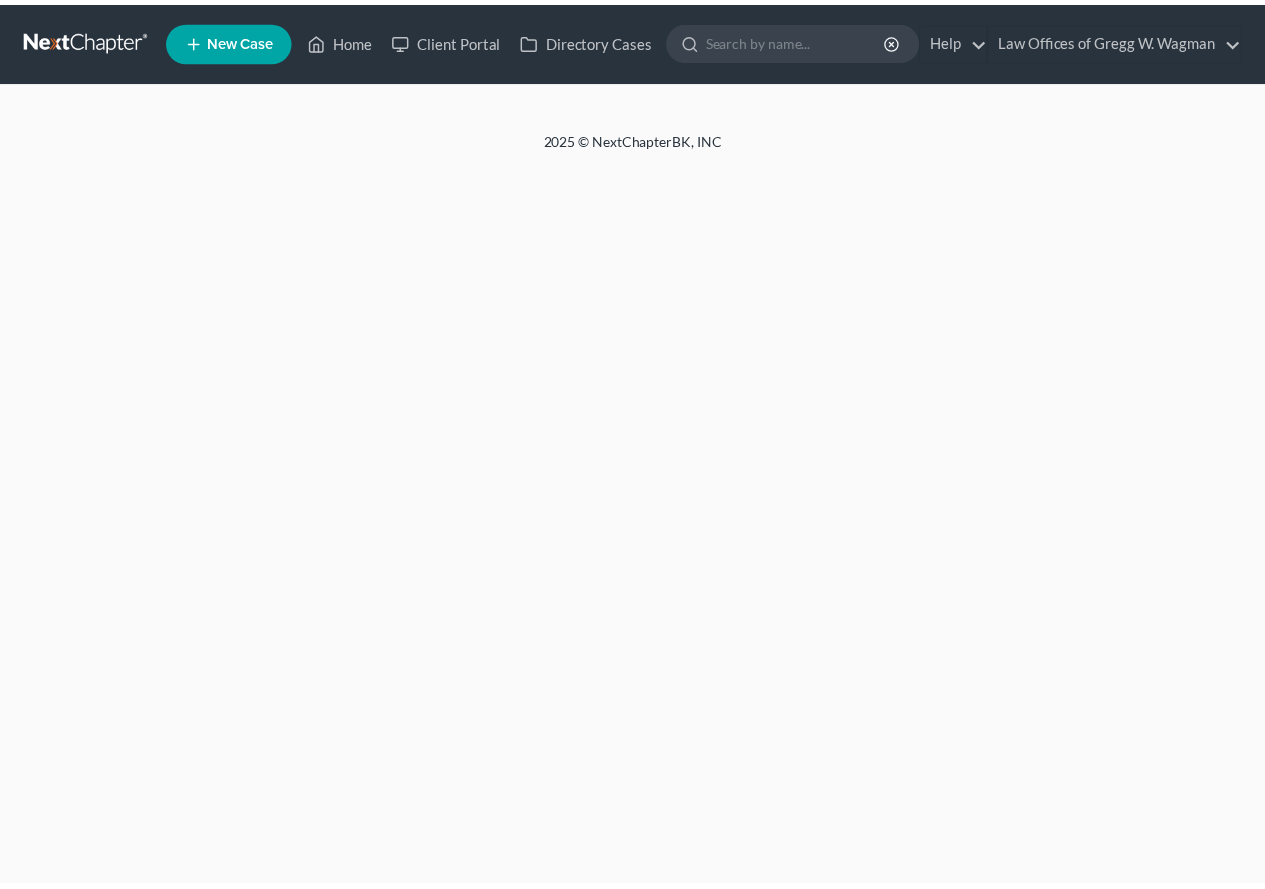 scroll, scrollTop: 0, scrollLeft: 0, axis: both 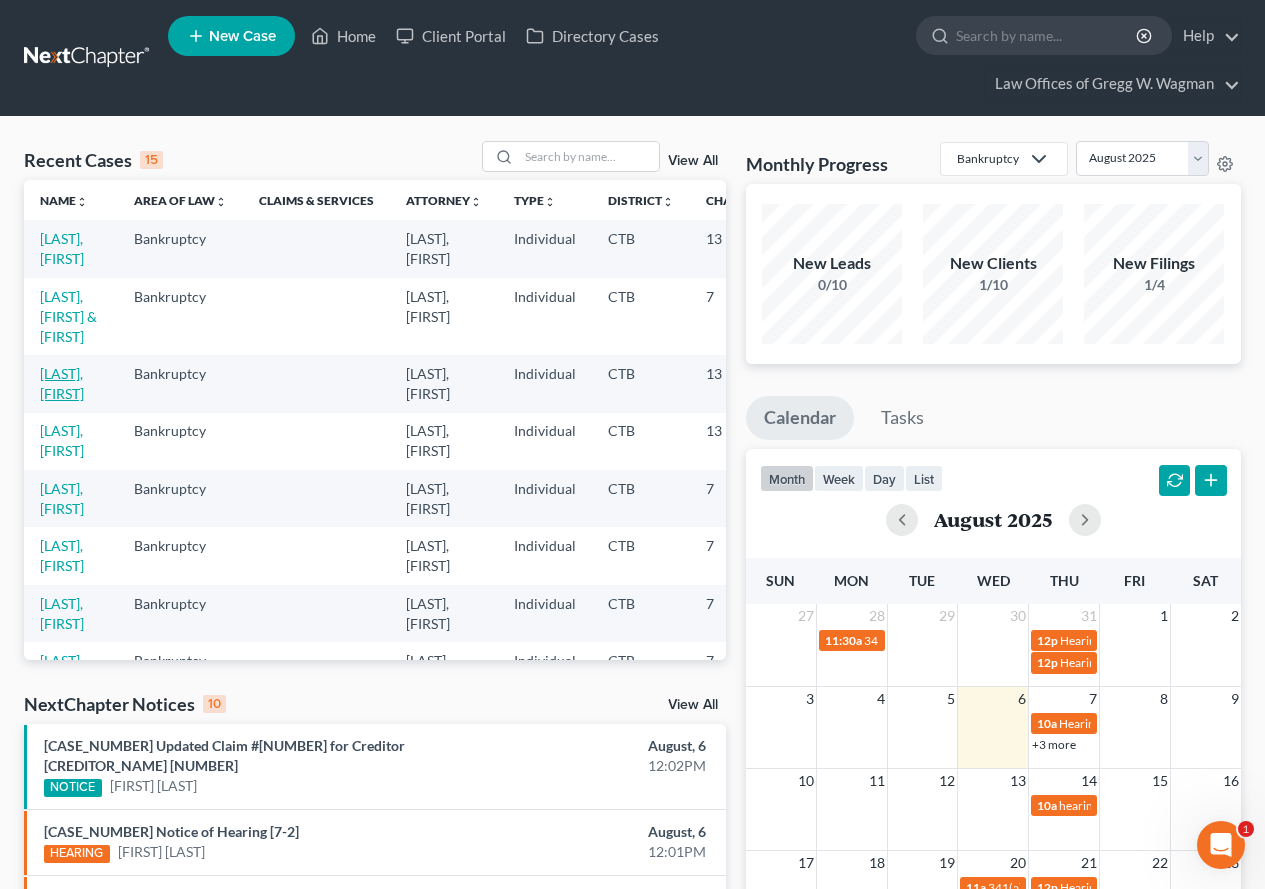 click on "[LAST], [FIRST]" at bounding box center (62, 383) 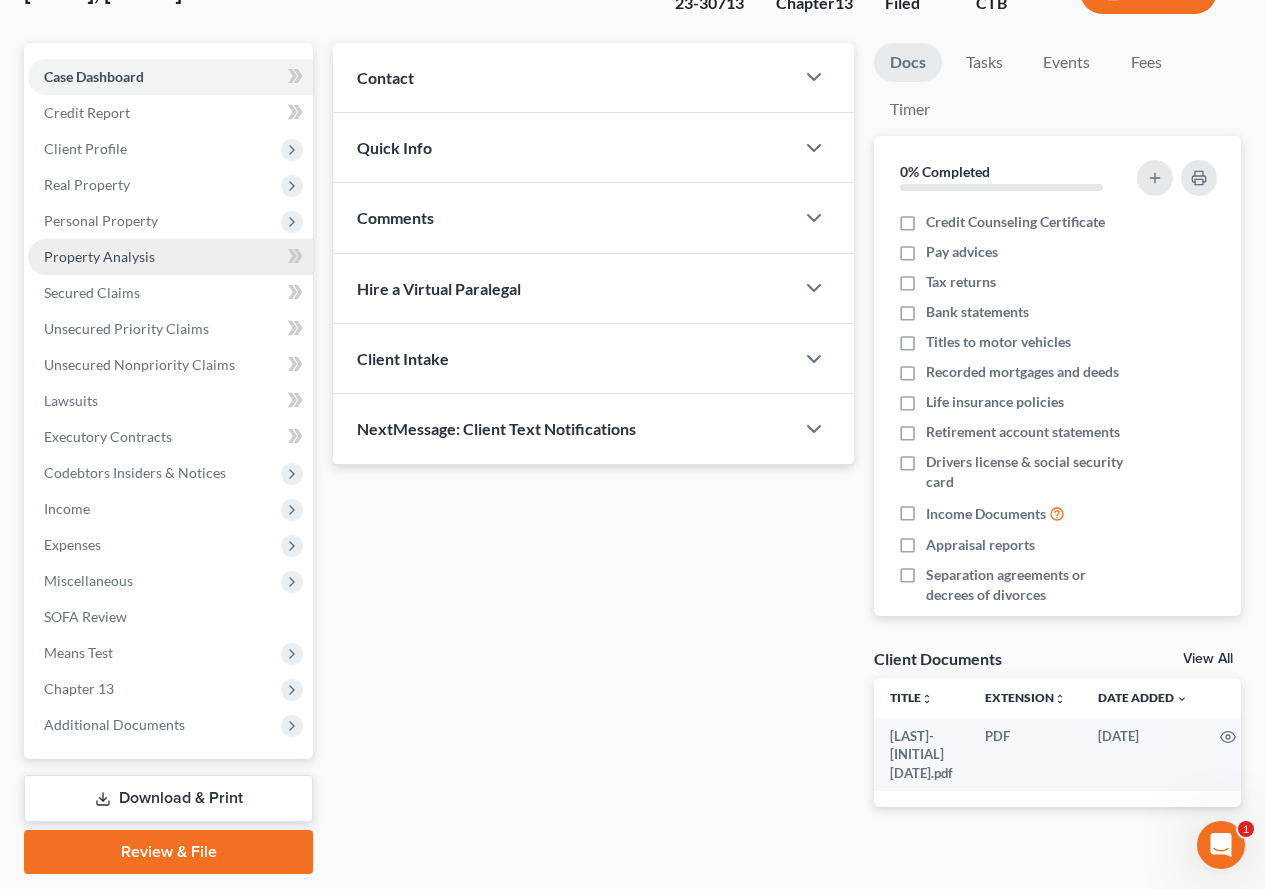 scroll, scrollTop: 200, scrollLeft: 0, axis: vertical 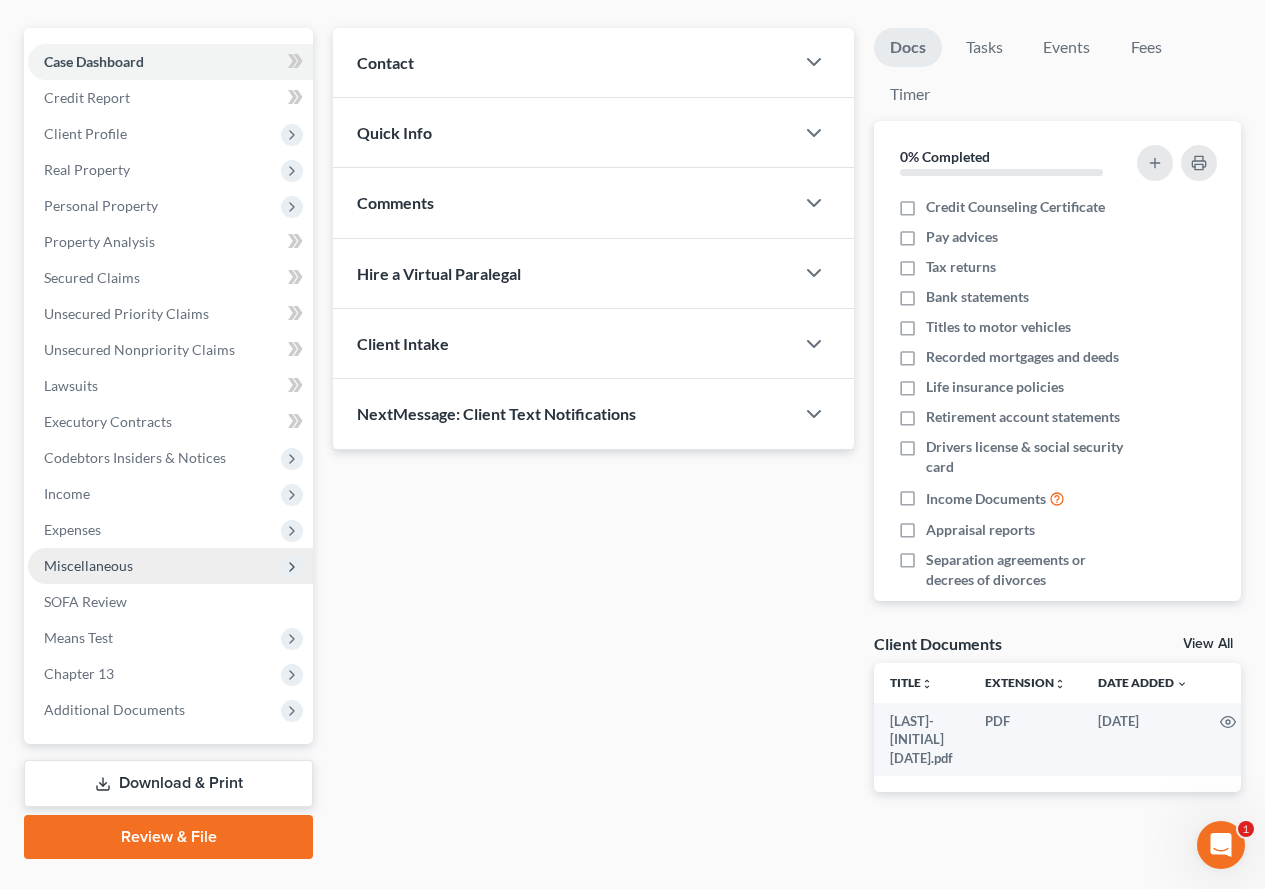 click on "Miscellaneous" at bounding box center (88, 565) 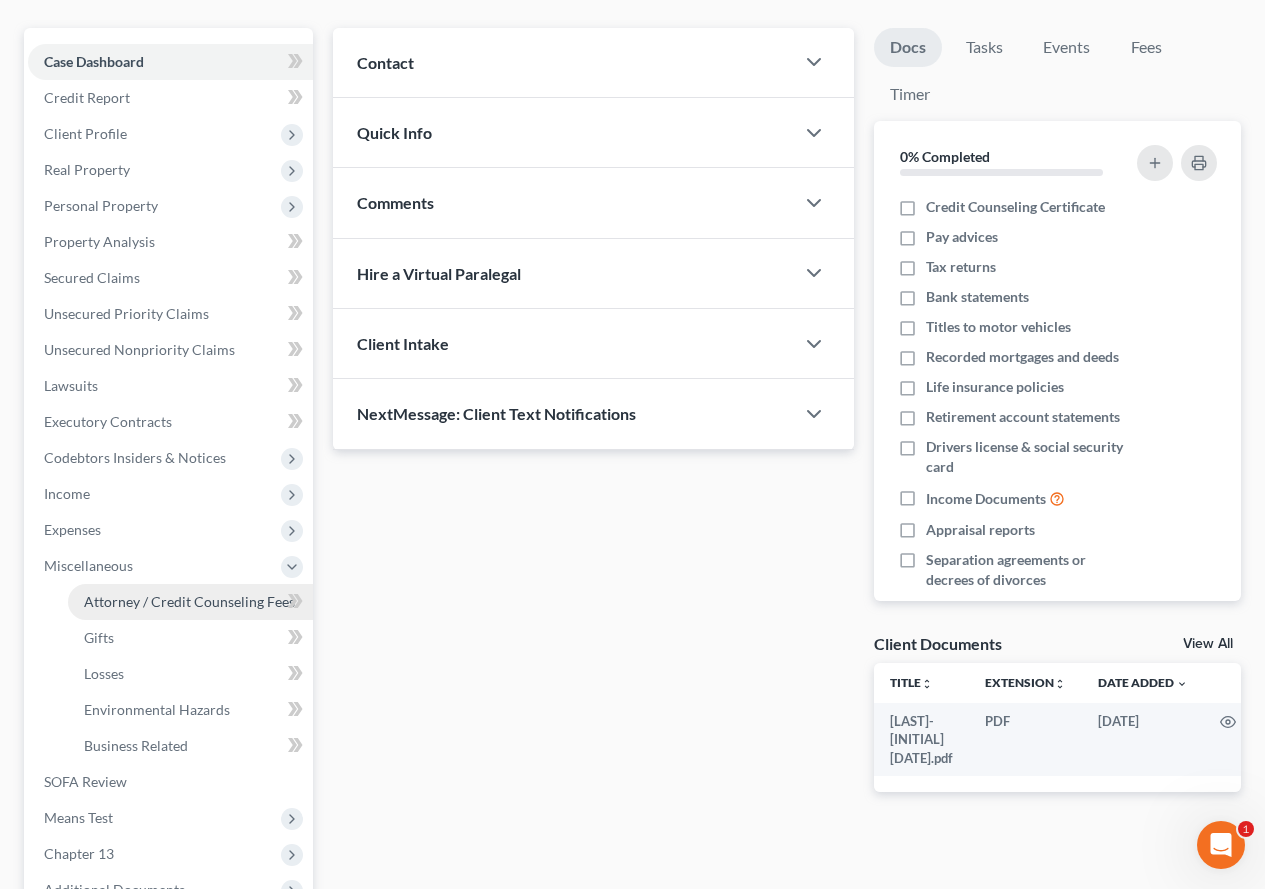 click on "Attorney / Credit Counseling Fees" at bounding box center [189, 601] 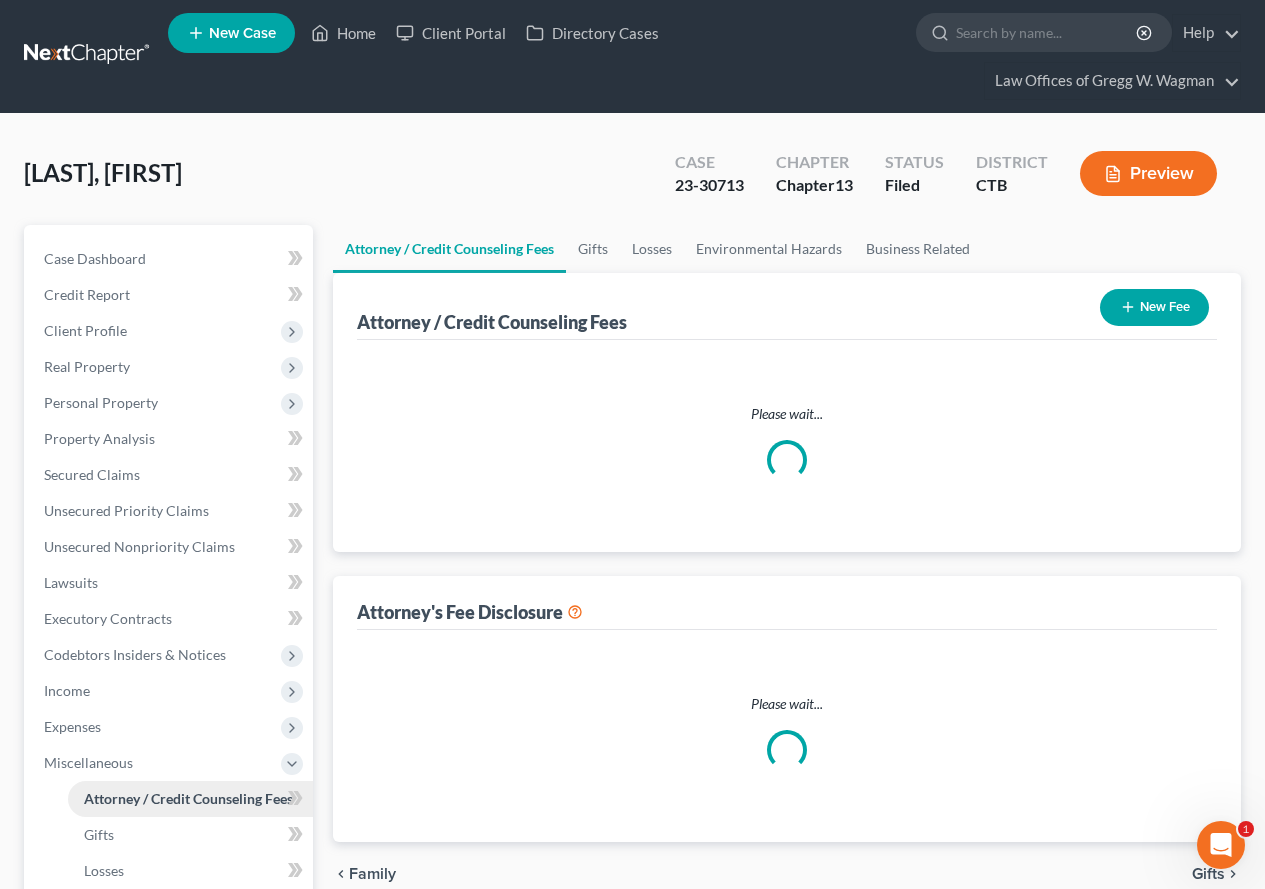 scroll, scrollTop: 0, scrollLeft: 0, axis: both 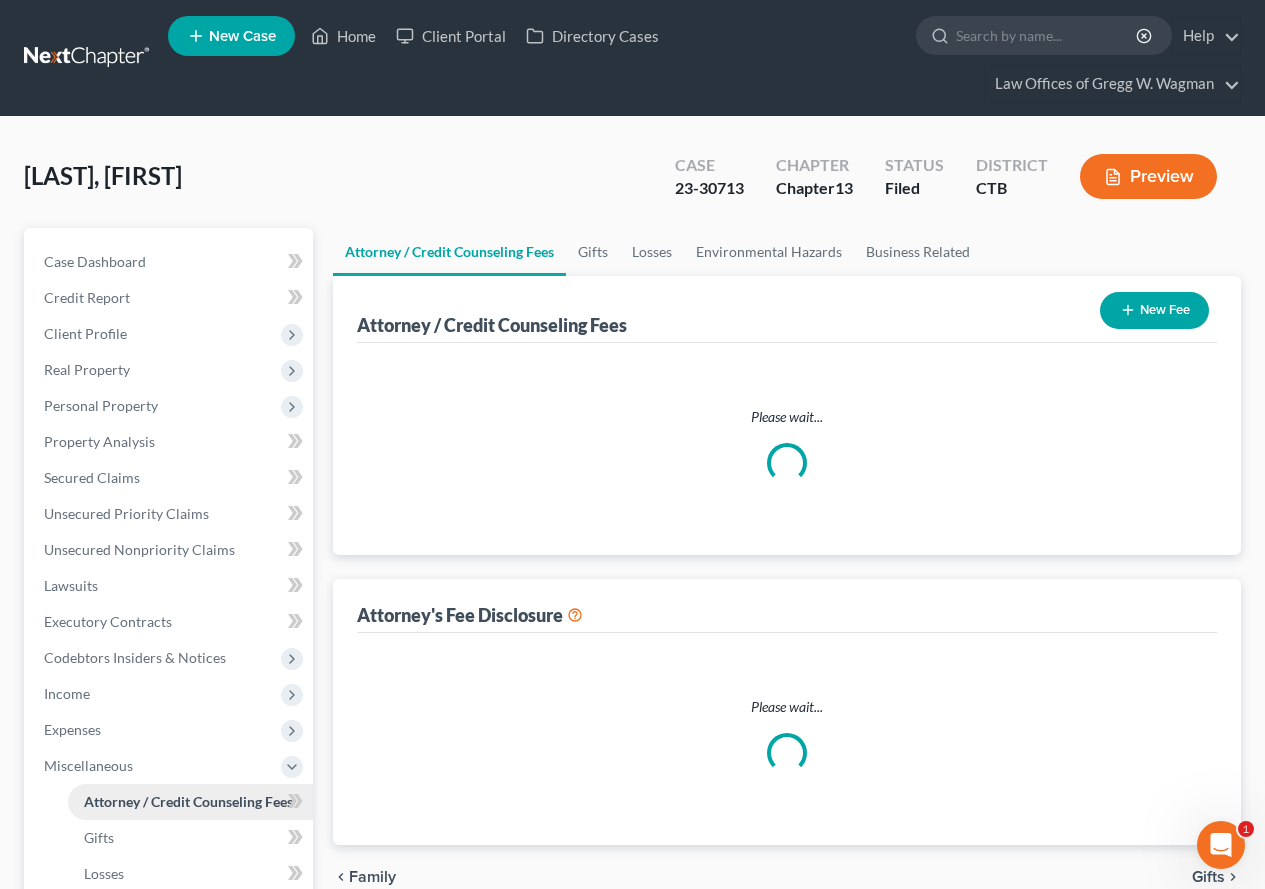 select on "0" 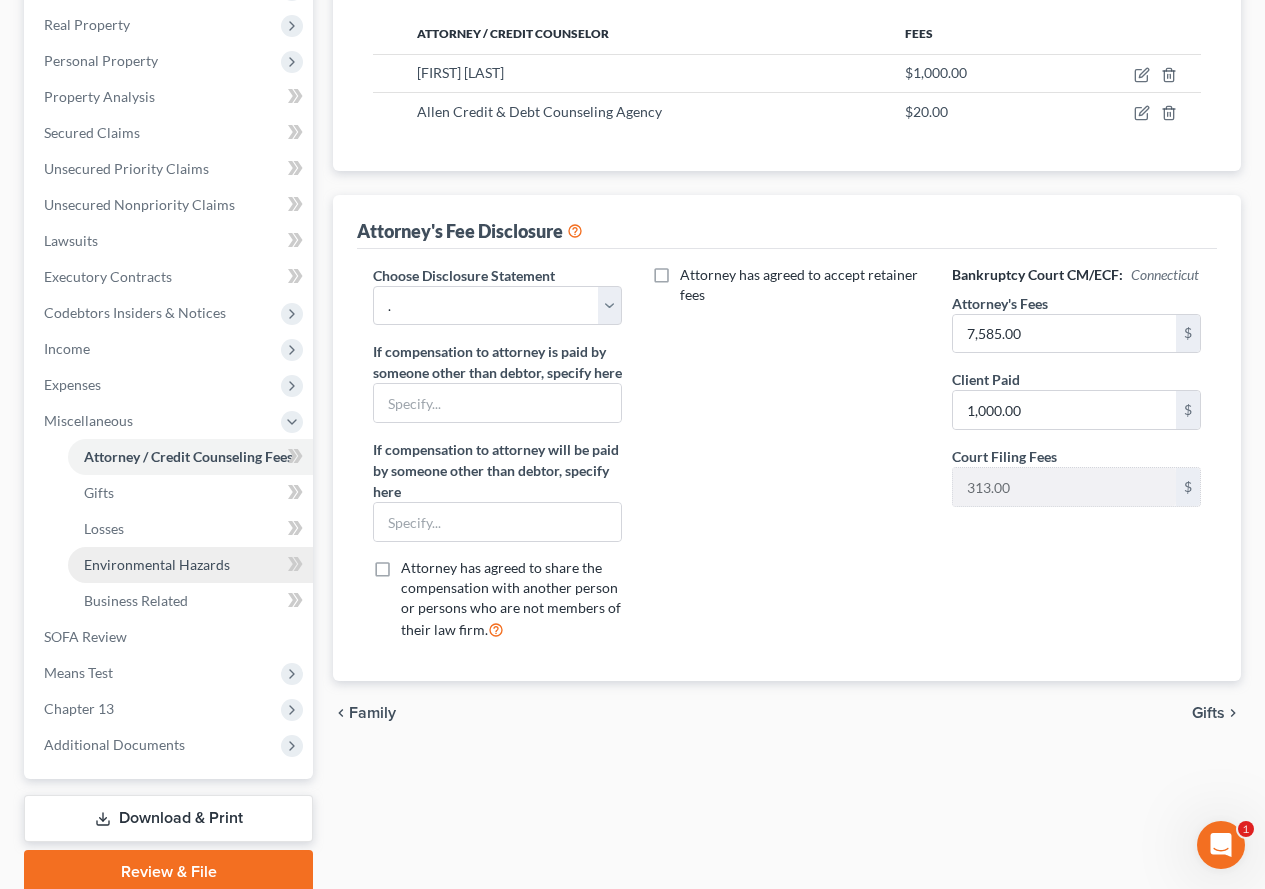 scroll, scrollTop: 400, scrollLeft: 0, axis: vertical 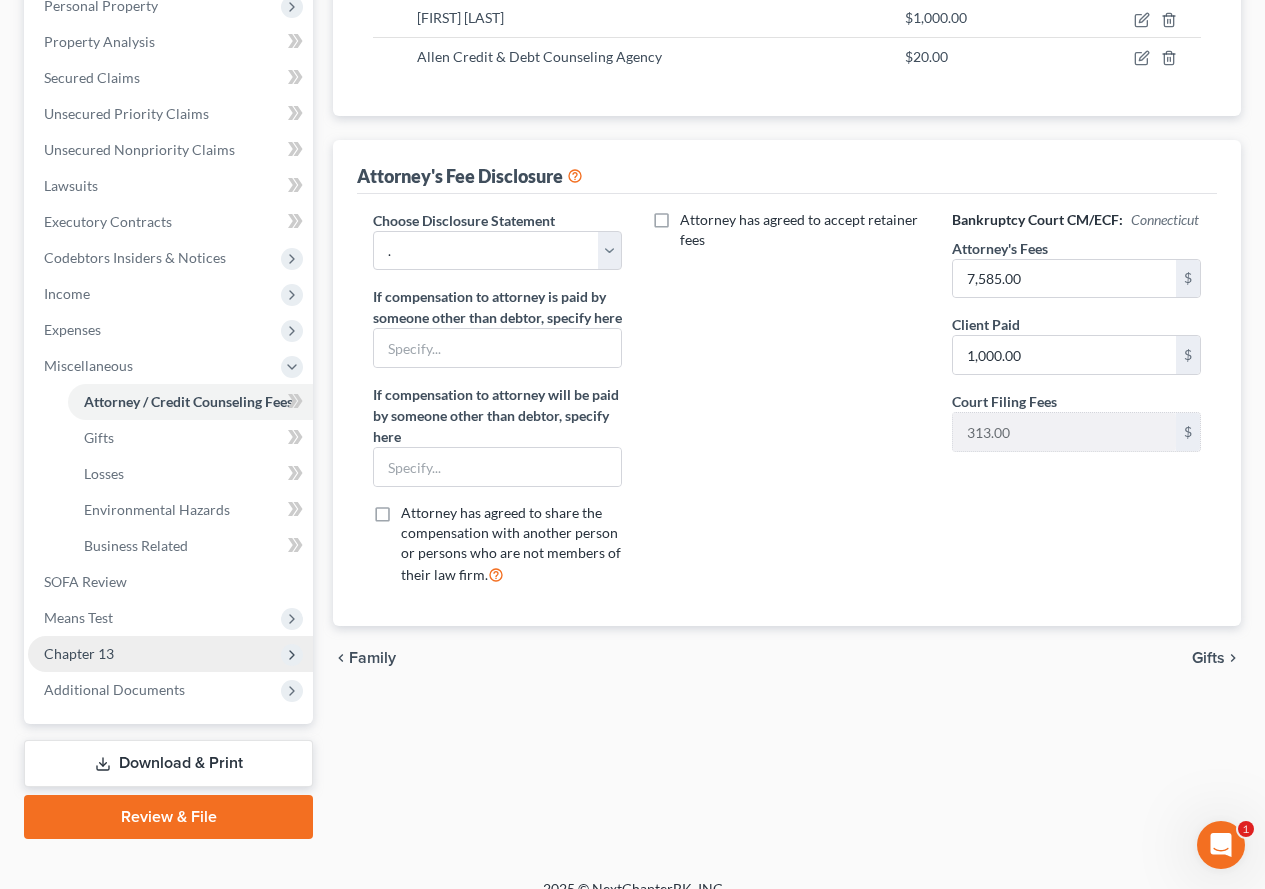 click on "Chapter 13" at bounding box center (79, 653) 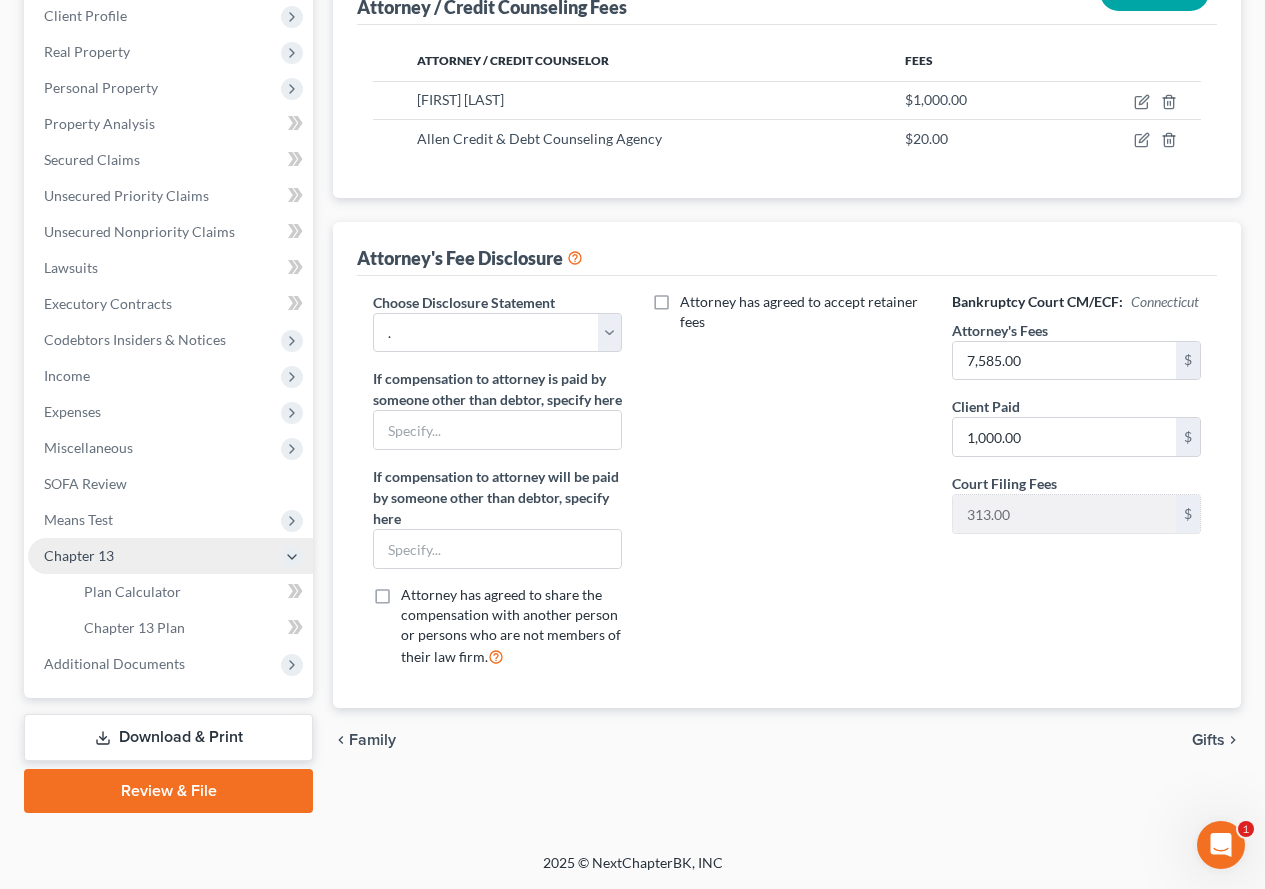scroll, scrollTop: 318, scrollLeft: 0, axis: vertical 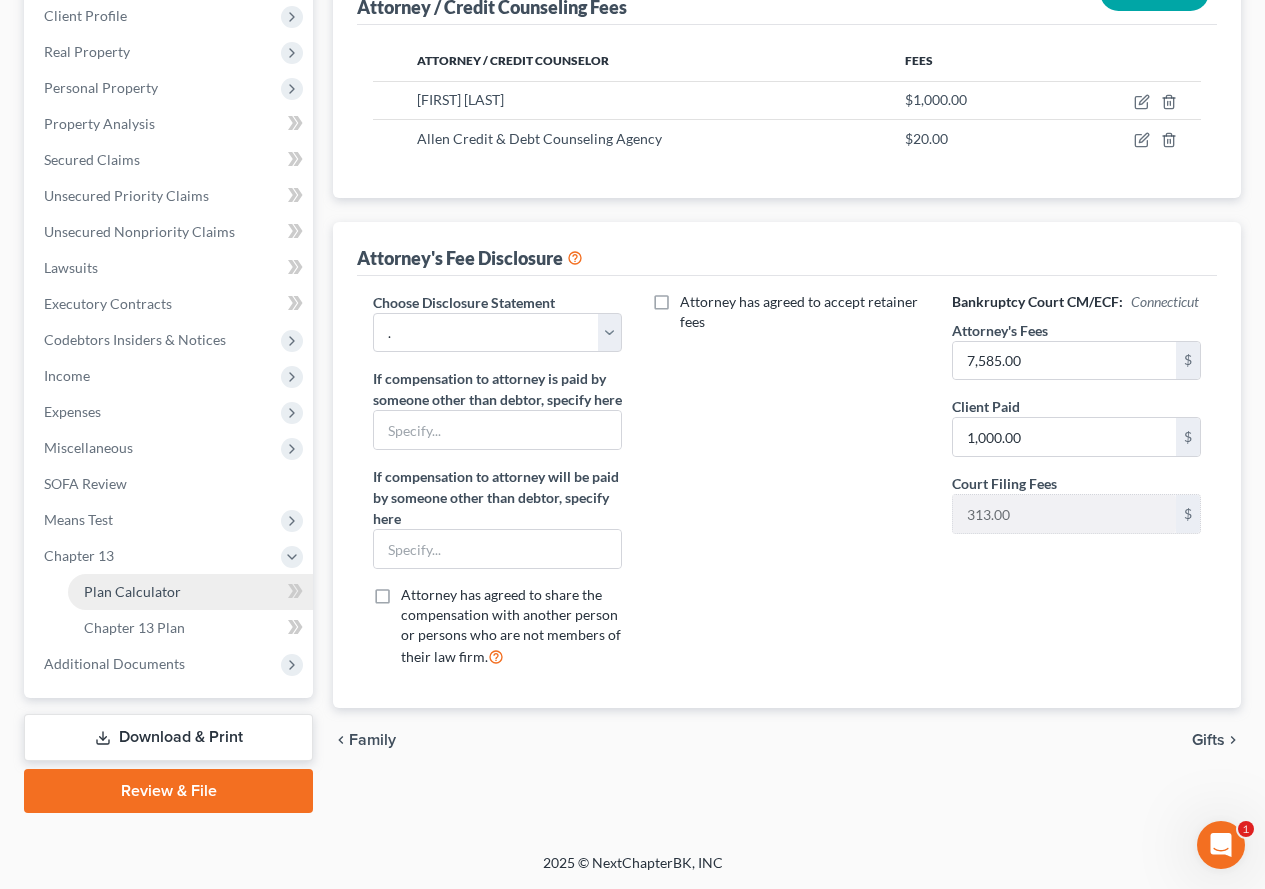 click on "Plan Calculator" at bounding box center (132, 591) 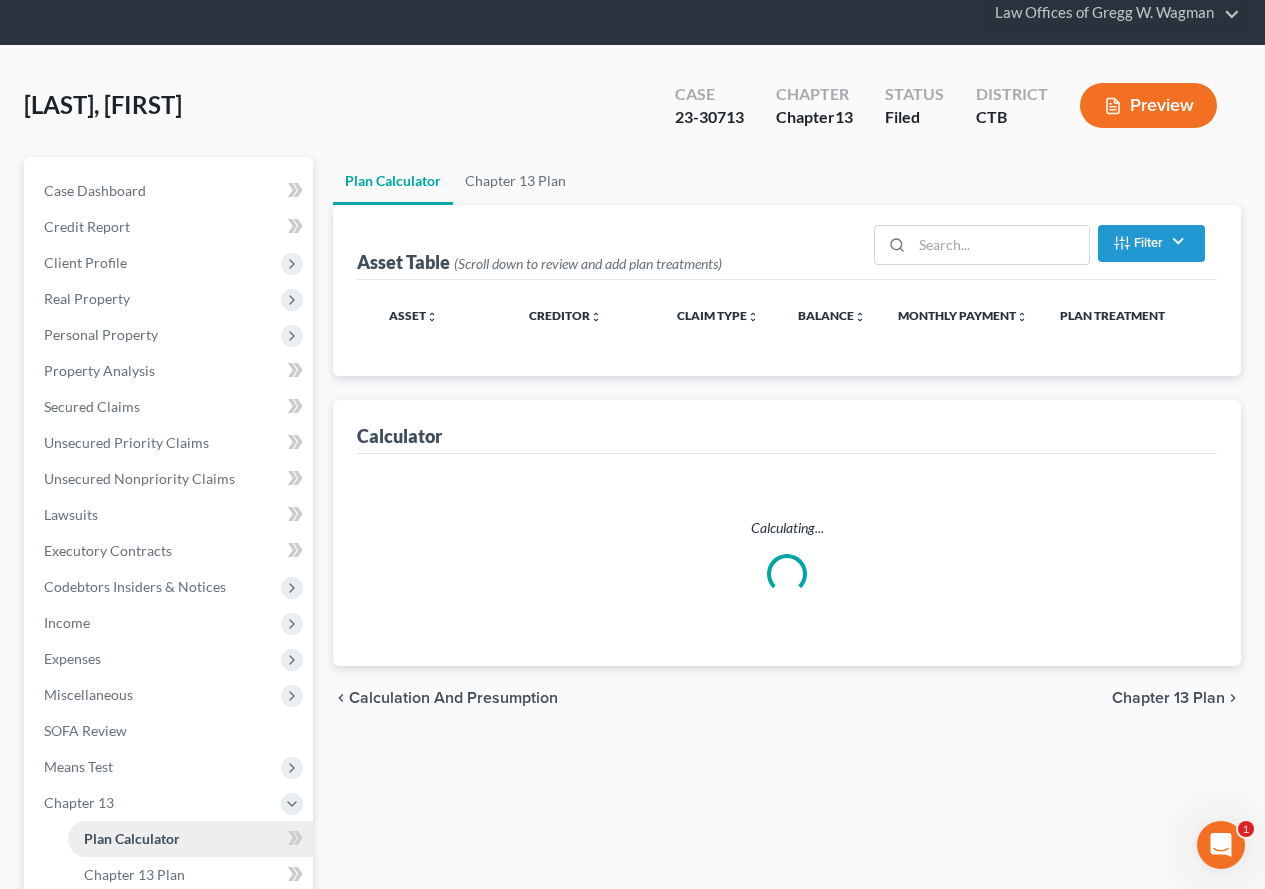 scroll, scrollTop: 0, scrollLeft: 0, axis: both 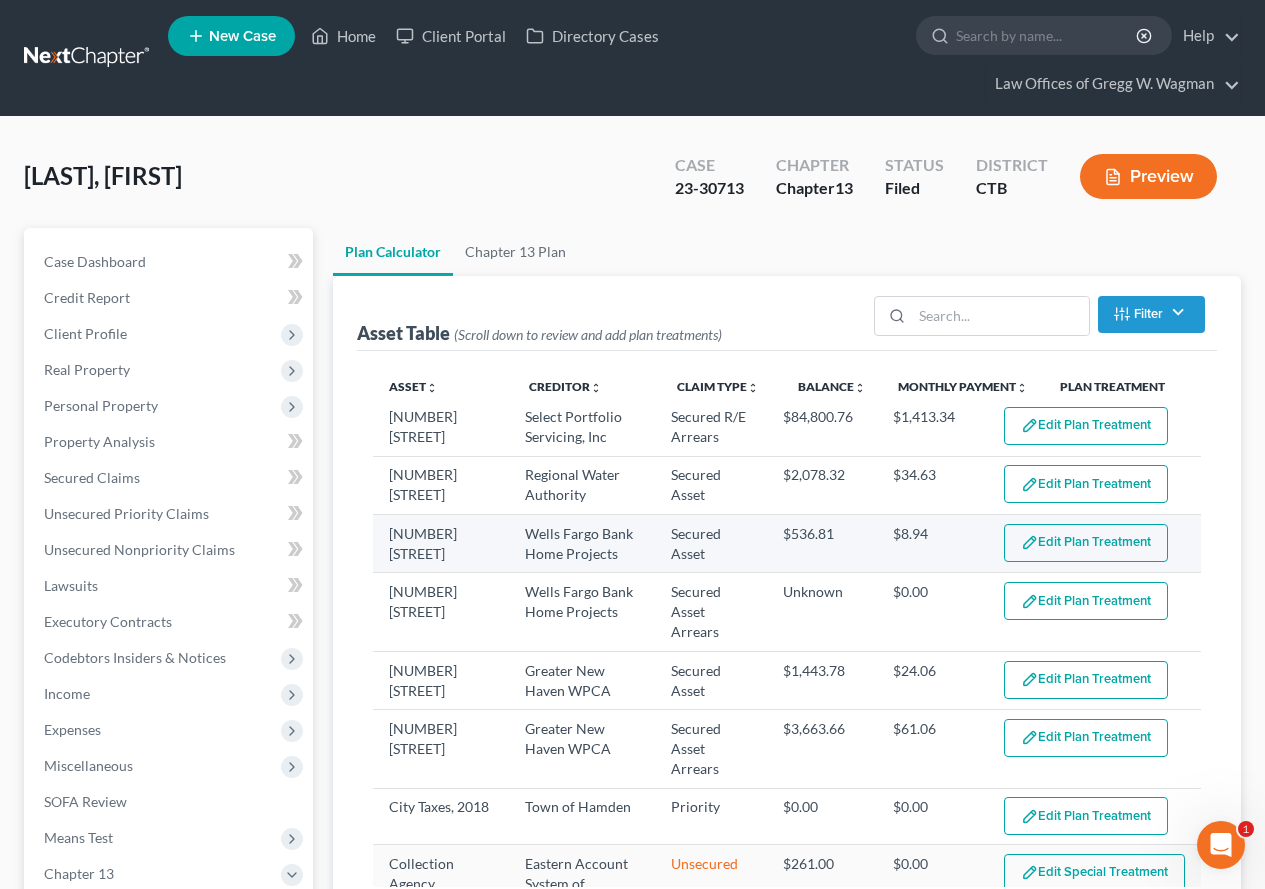 select on "59" 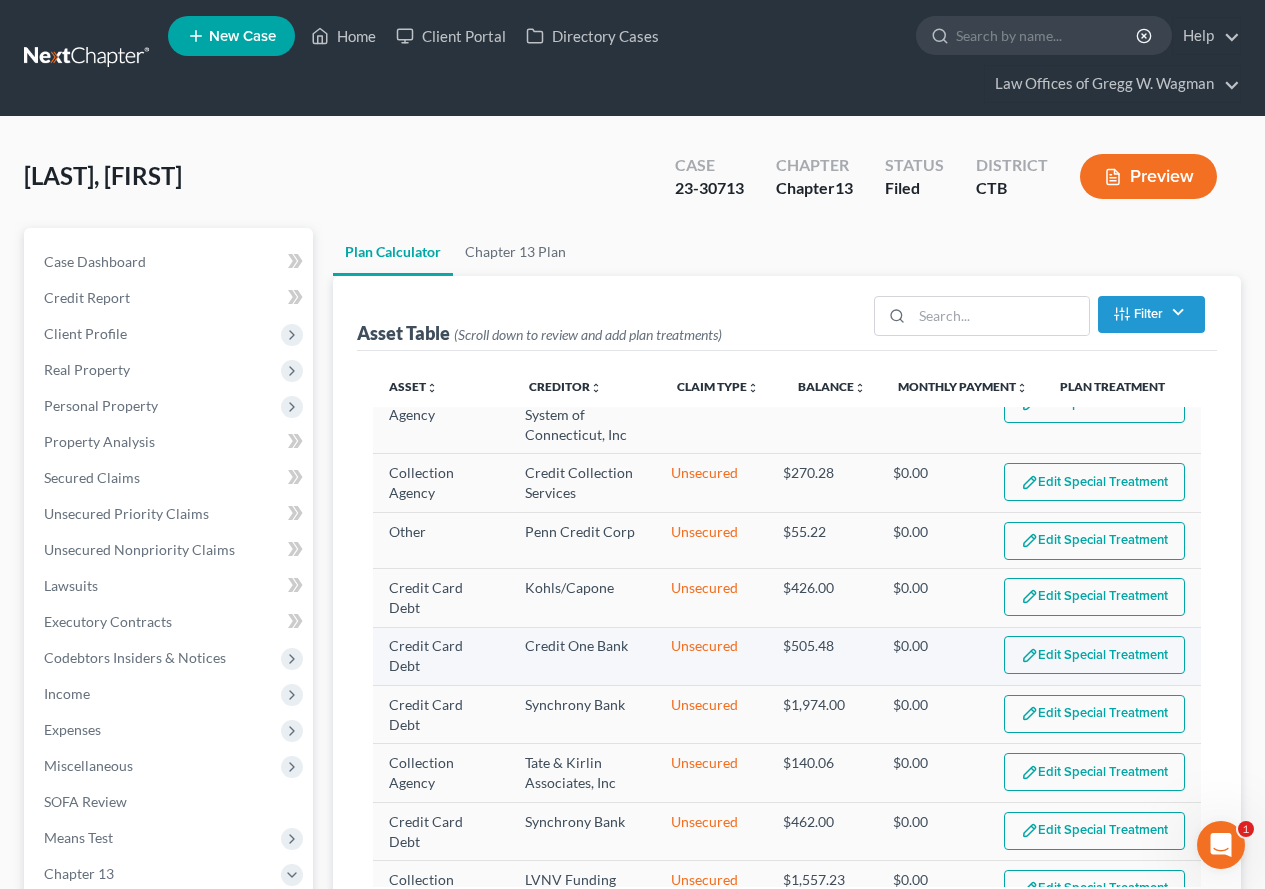scroll, scrollTop: 700, scrollLeft: 0, axis: vertical 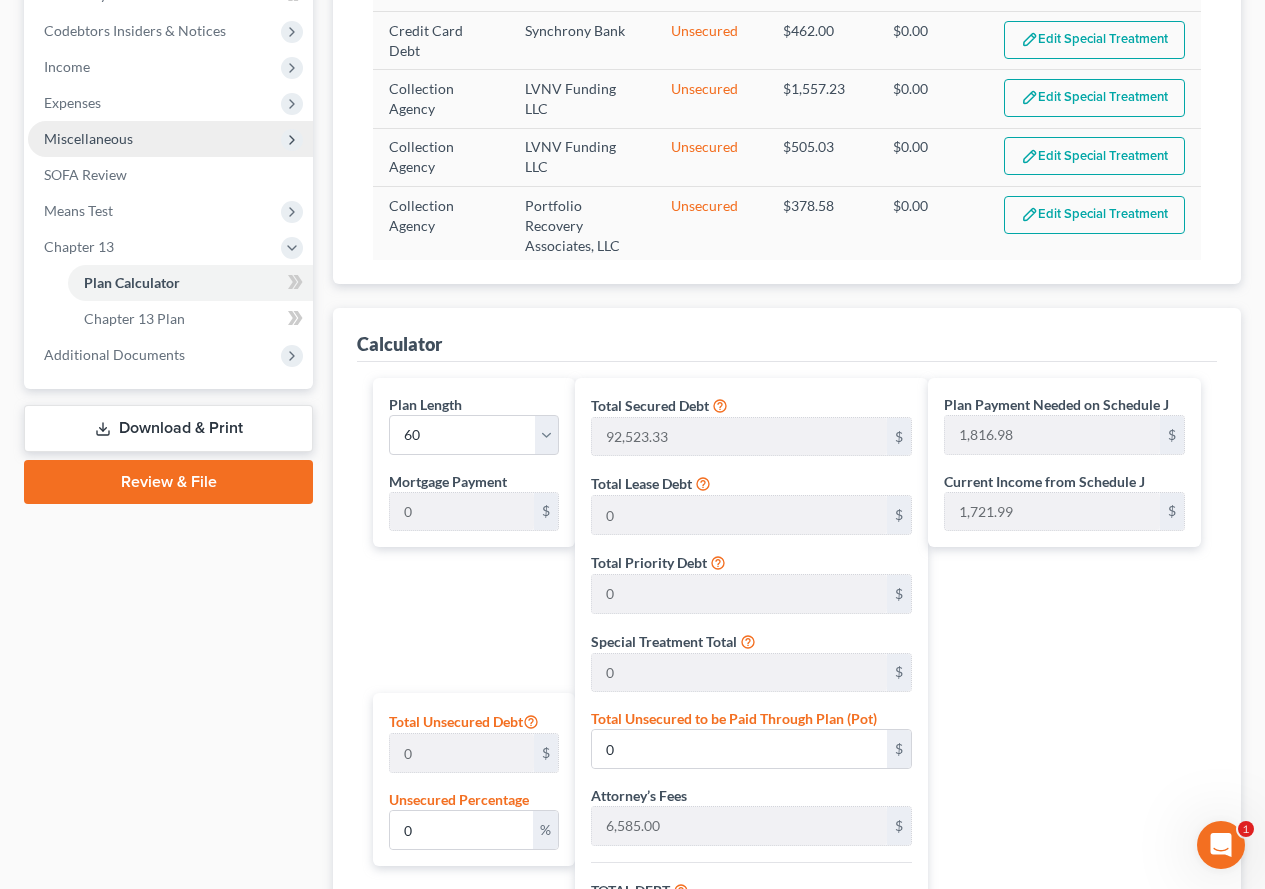 click on "Miscellaneous" at bounding box center [88, 138] 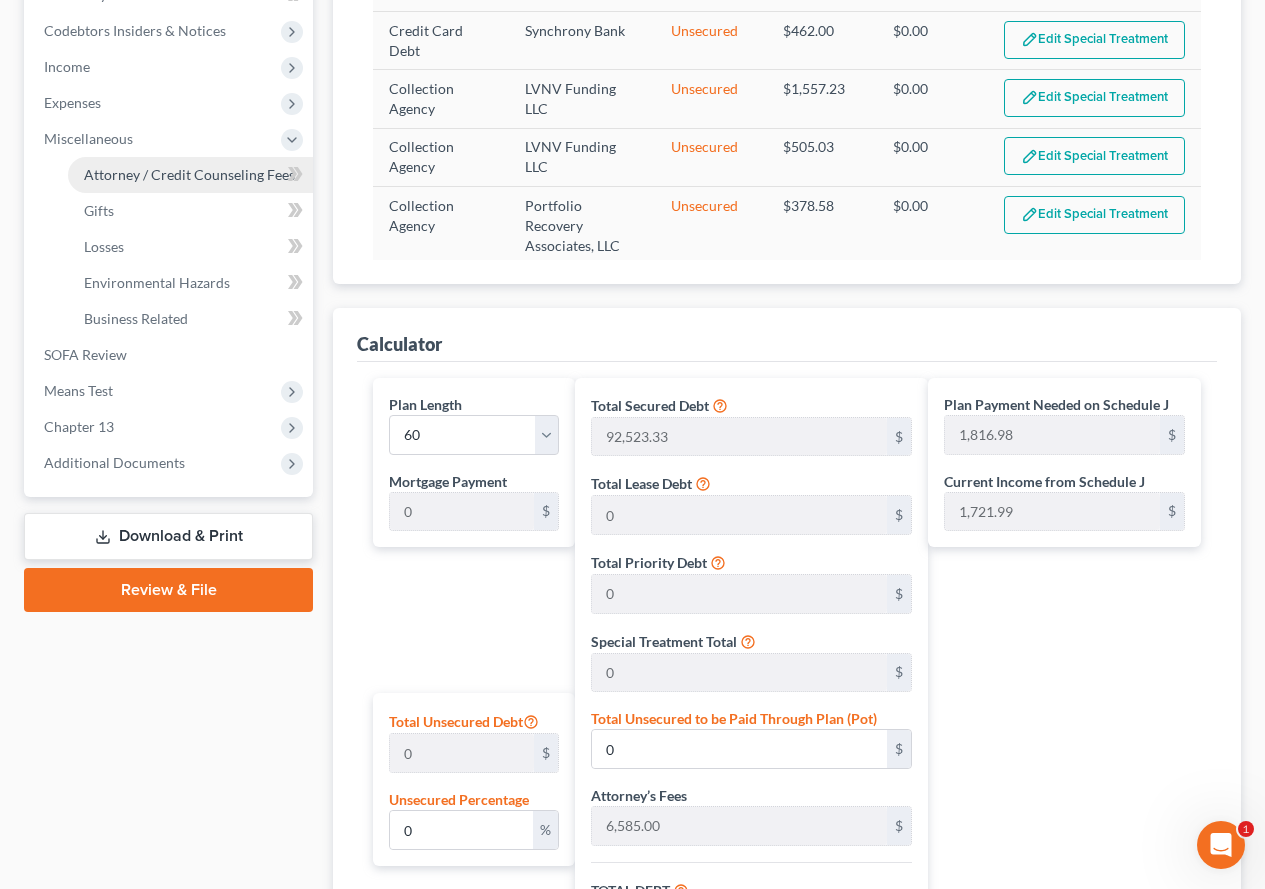 click on "Attorney / Credit Counseling Fees" at bounding box center [189, 174] 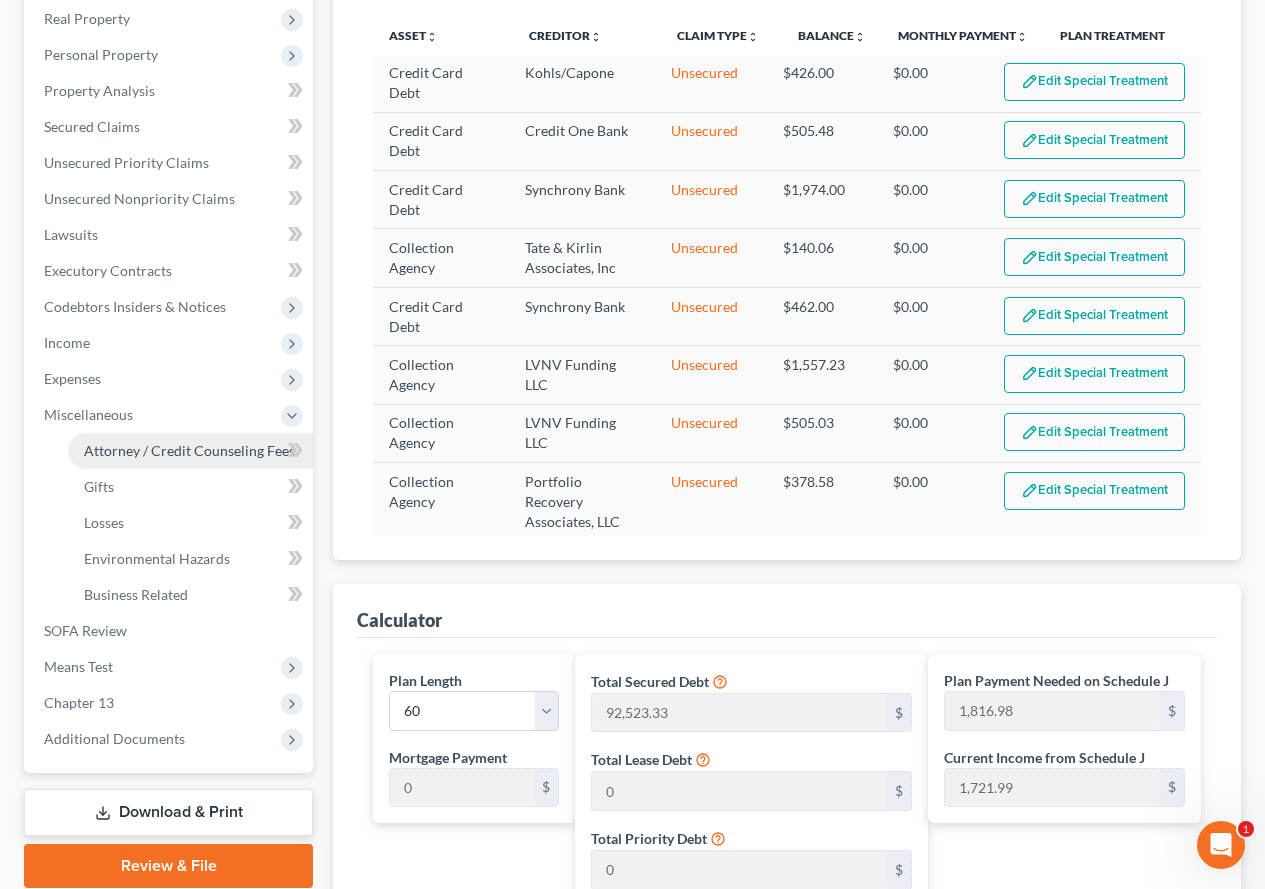 select on "0" 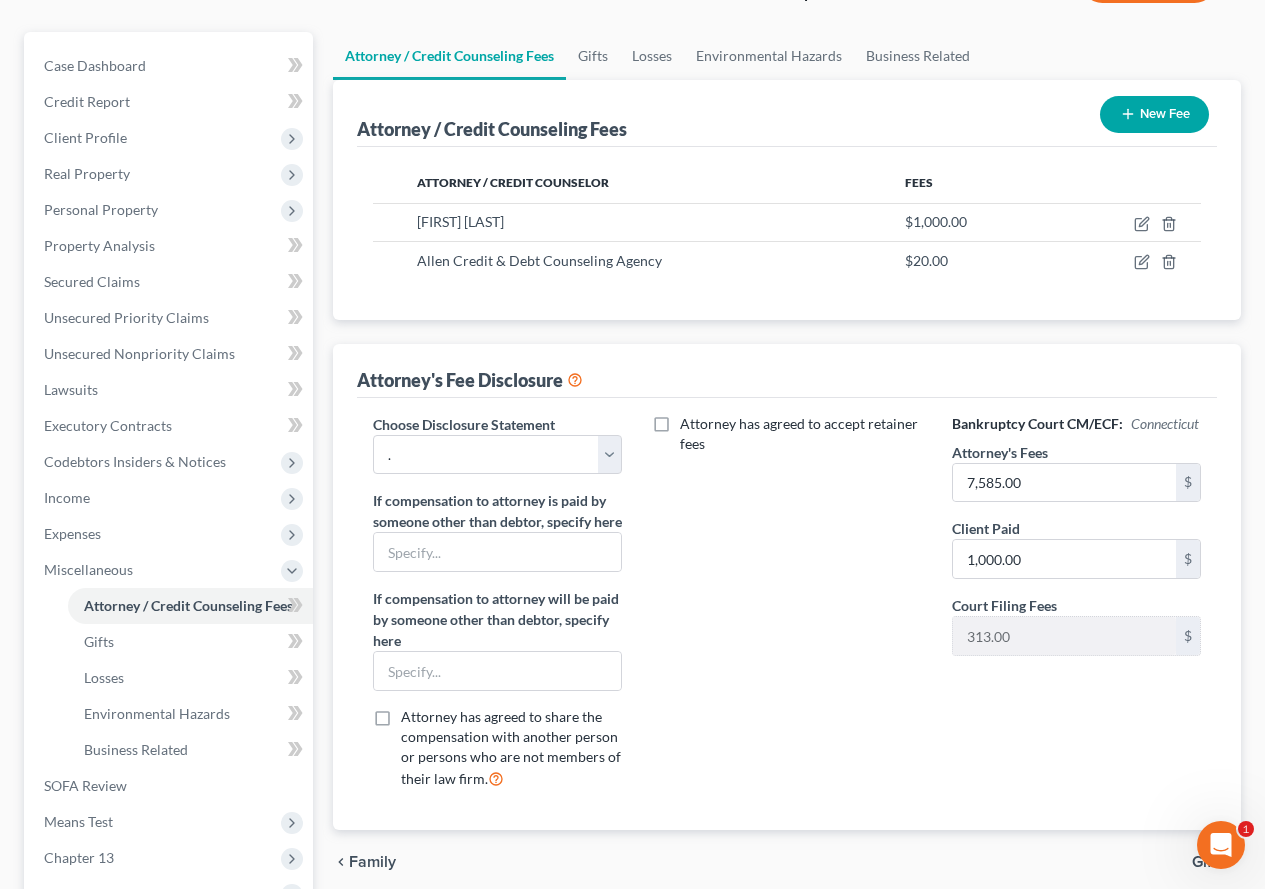 scroll, scrollTop: 200, scrollLeft: 0, axis: vertical 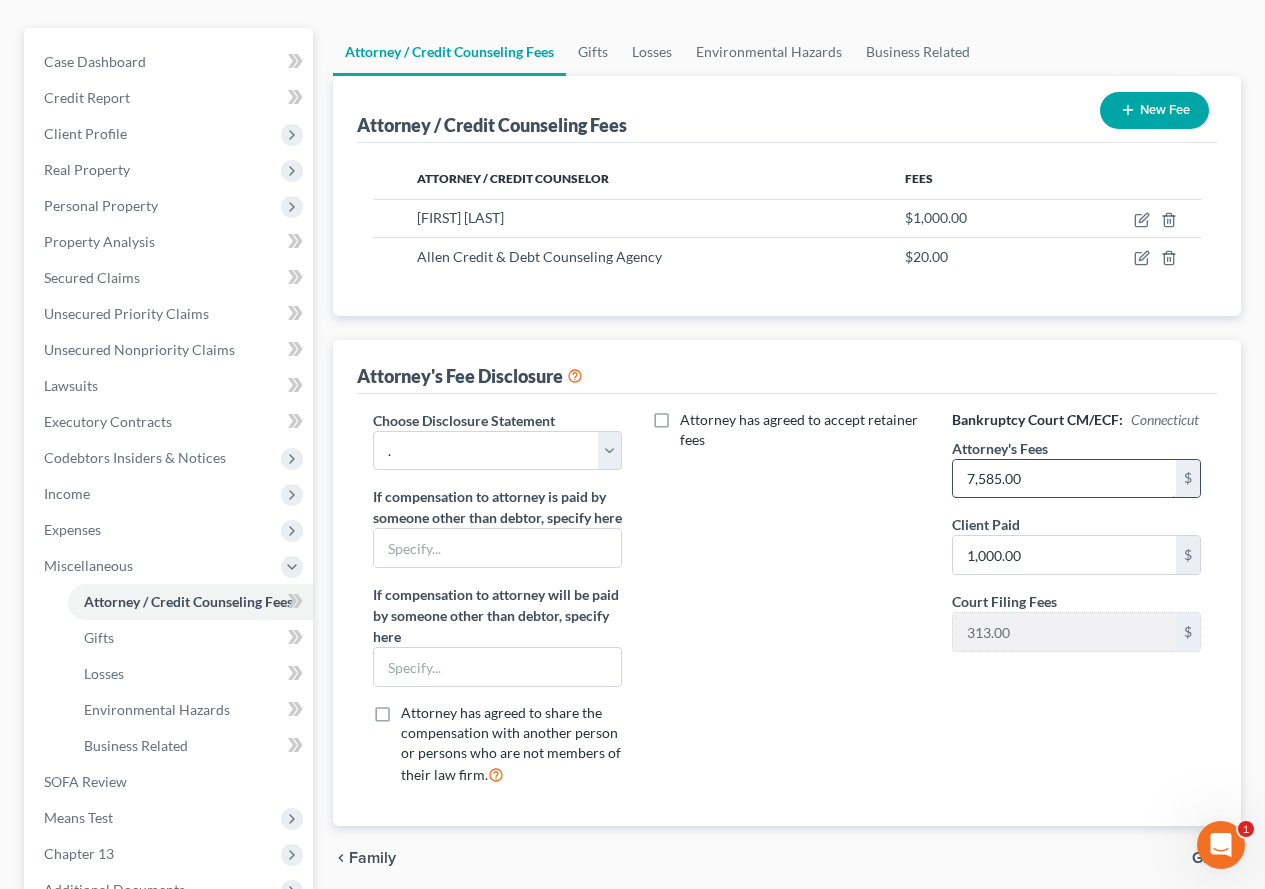 click on "7,585.00" at bounding box center [1064, 479] 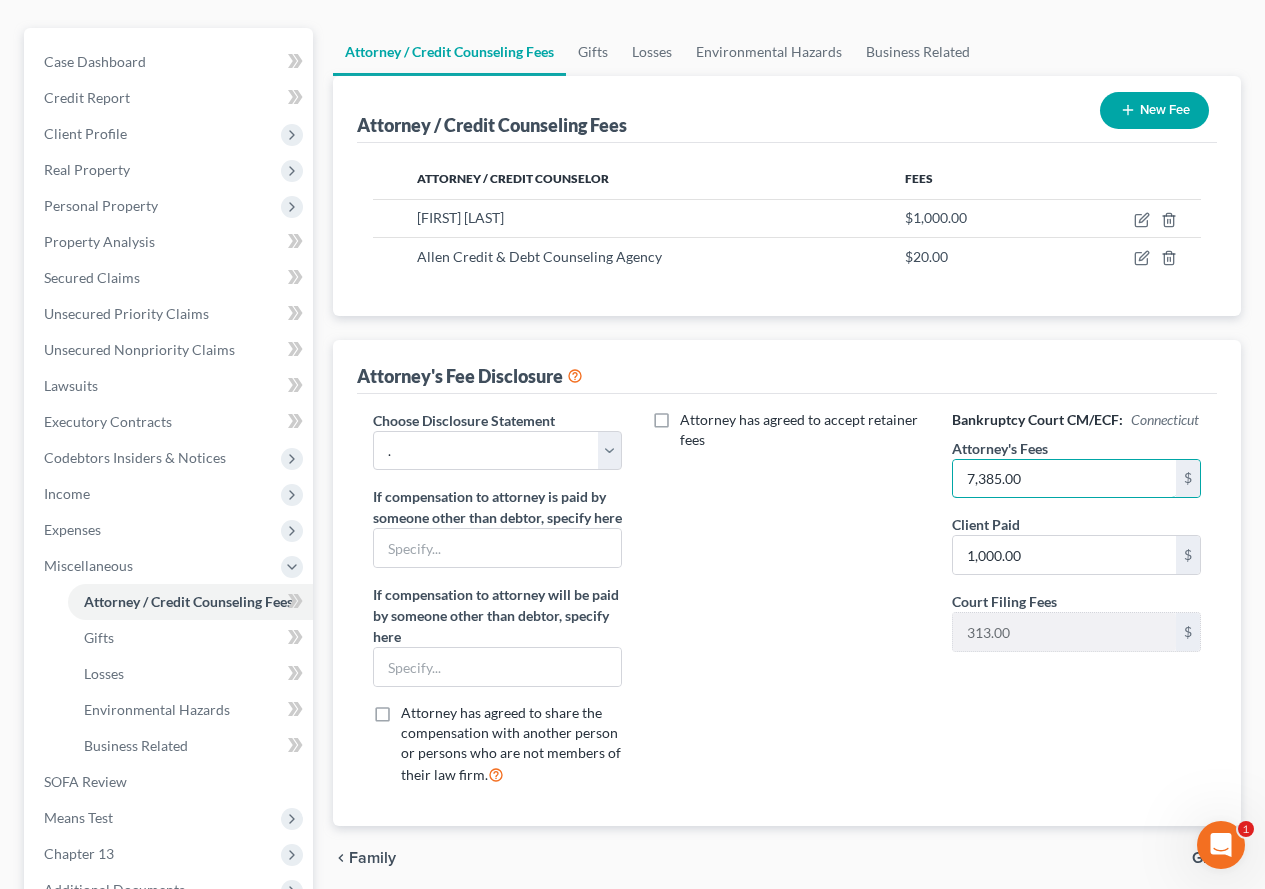 type on "7,385.00" 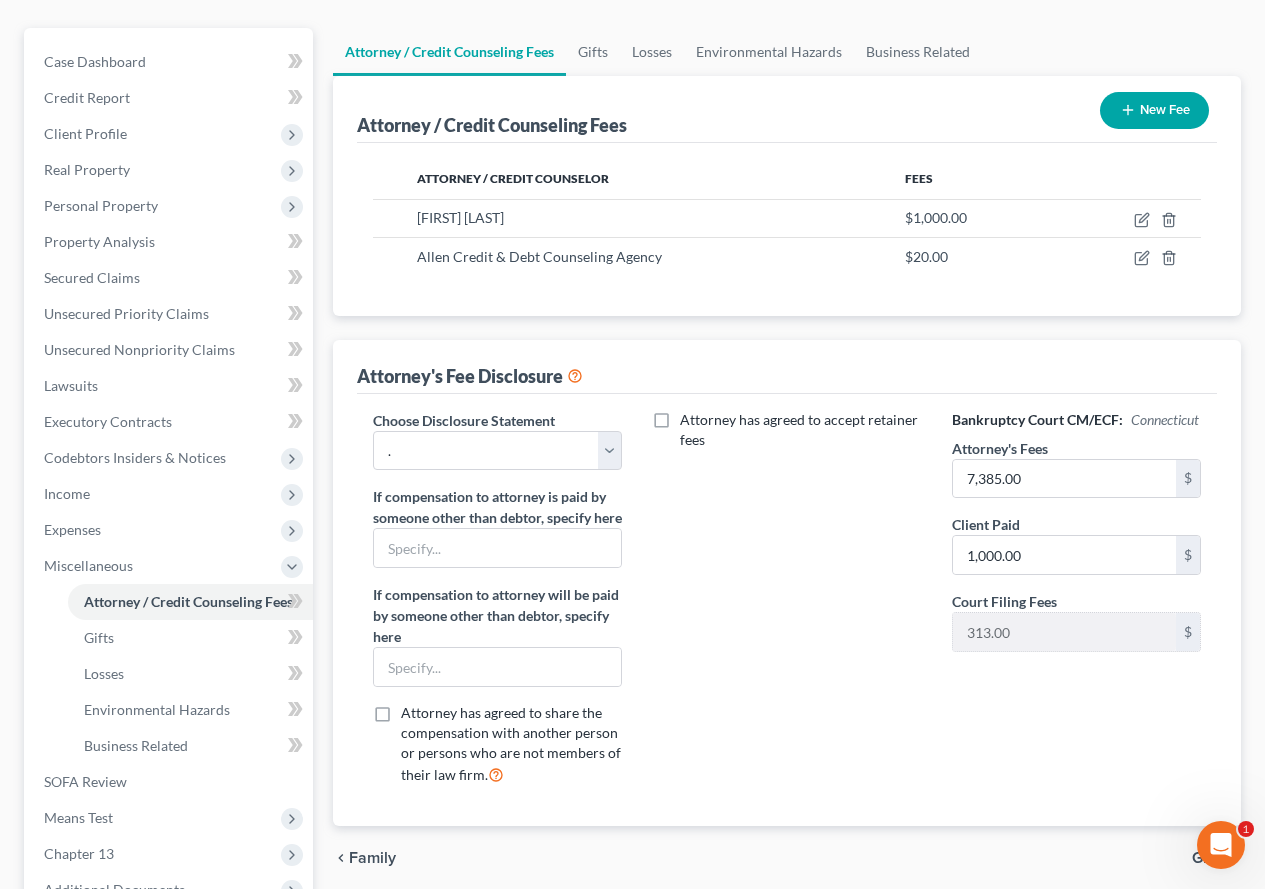 click on "Attorney has agreed to accept retainer fees" at bounding box center (786, 606) 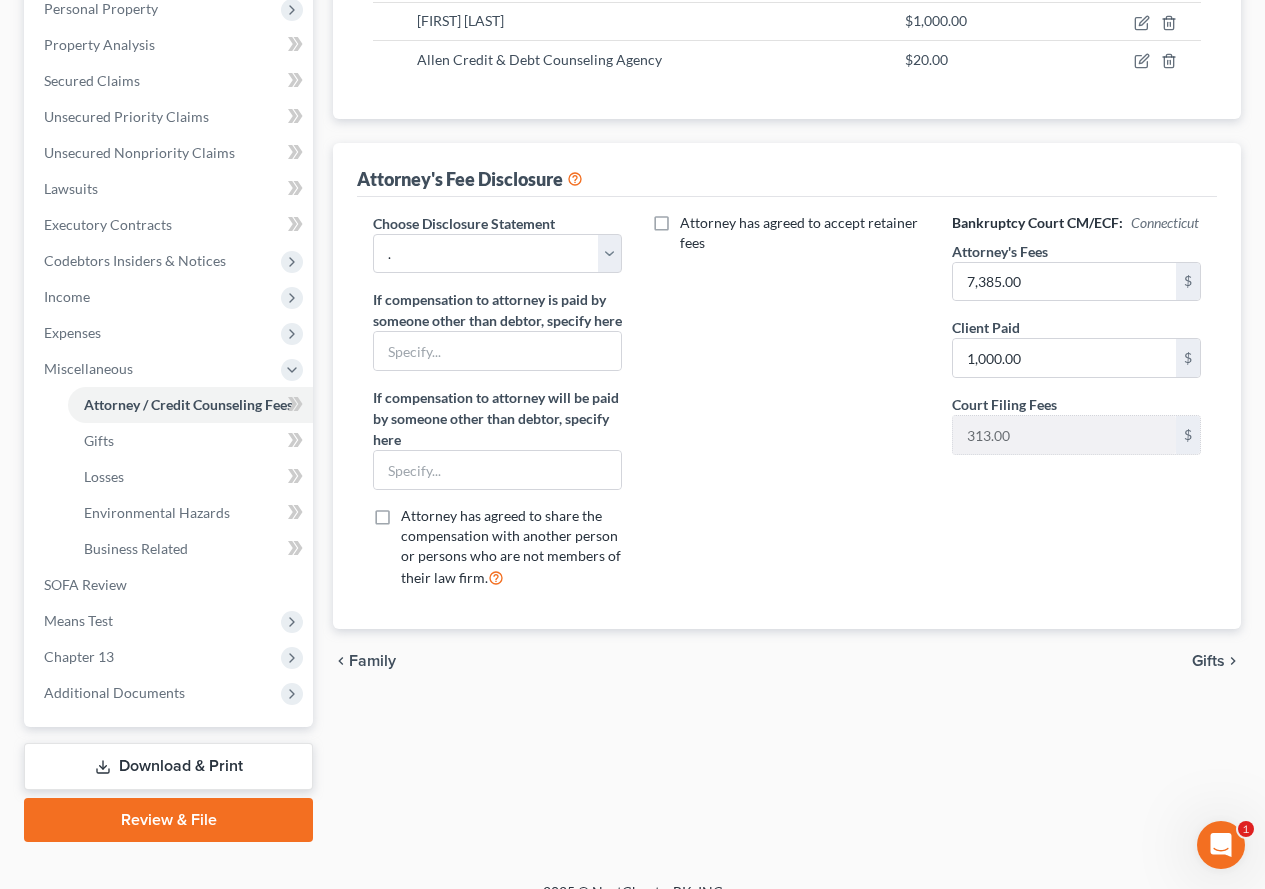 scroll, scrollTop: 400, scrollLeft: 0, axis: vertical 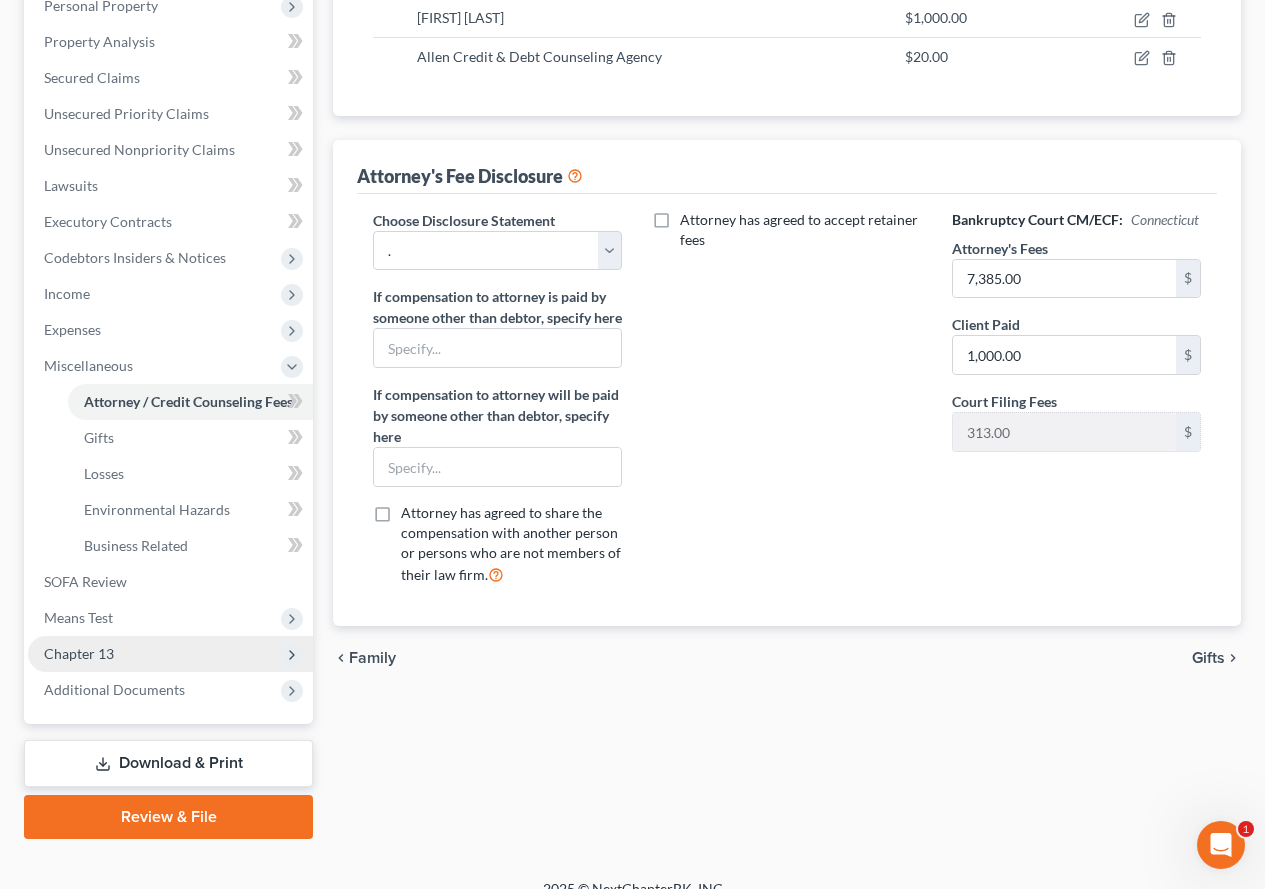 click on "Chapter 13" at bounding box center (79, 653) 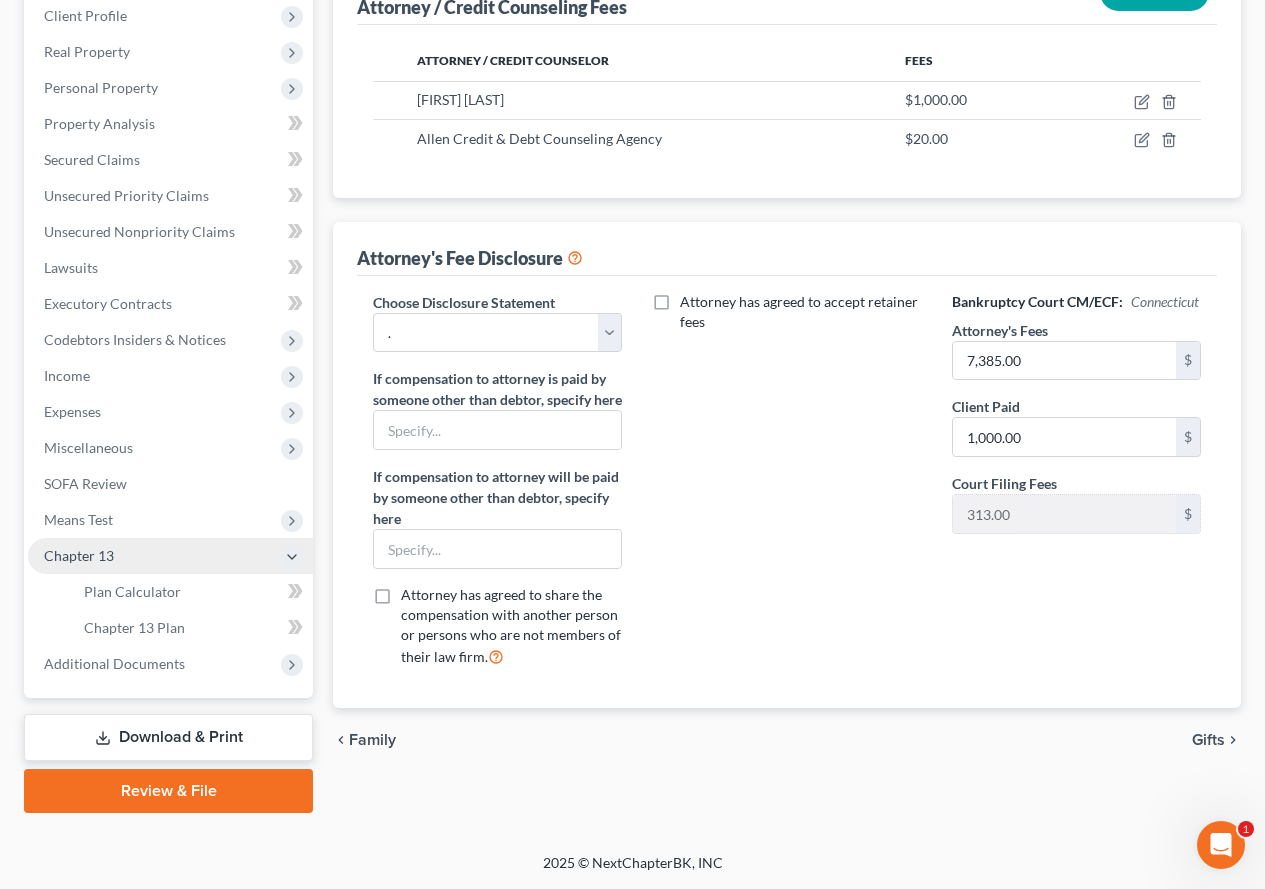 scroll, scrollTop: 318, scrollLeft: 0, axis: vertical 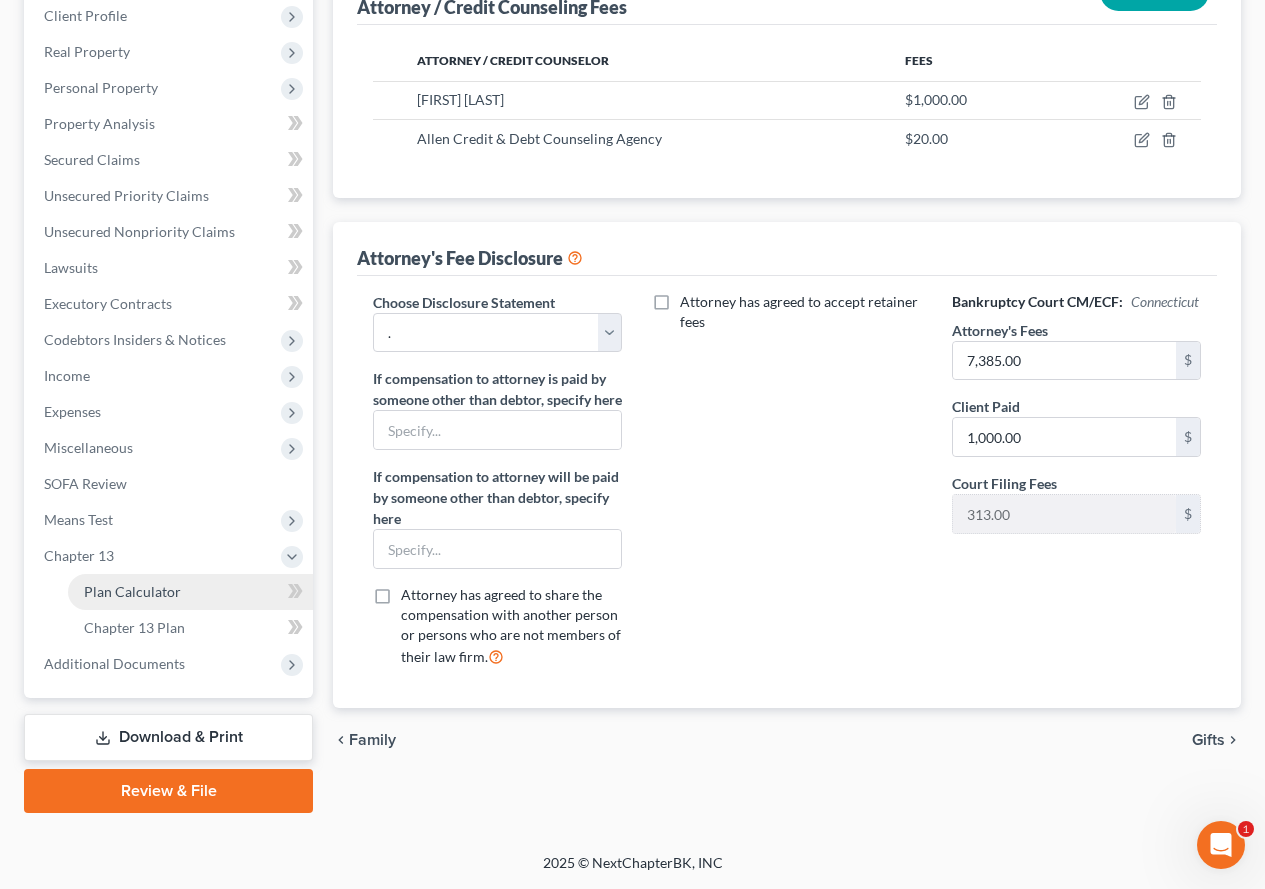 click on "Plan Calculator" at bounding box center [132, 591] 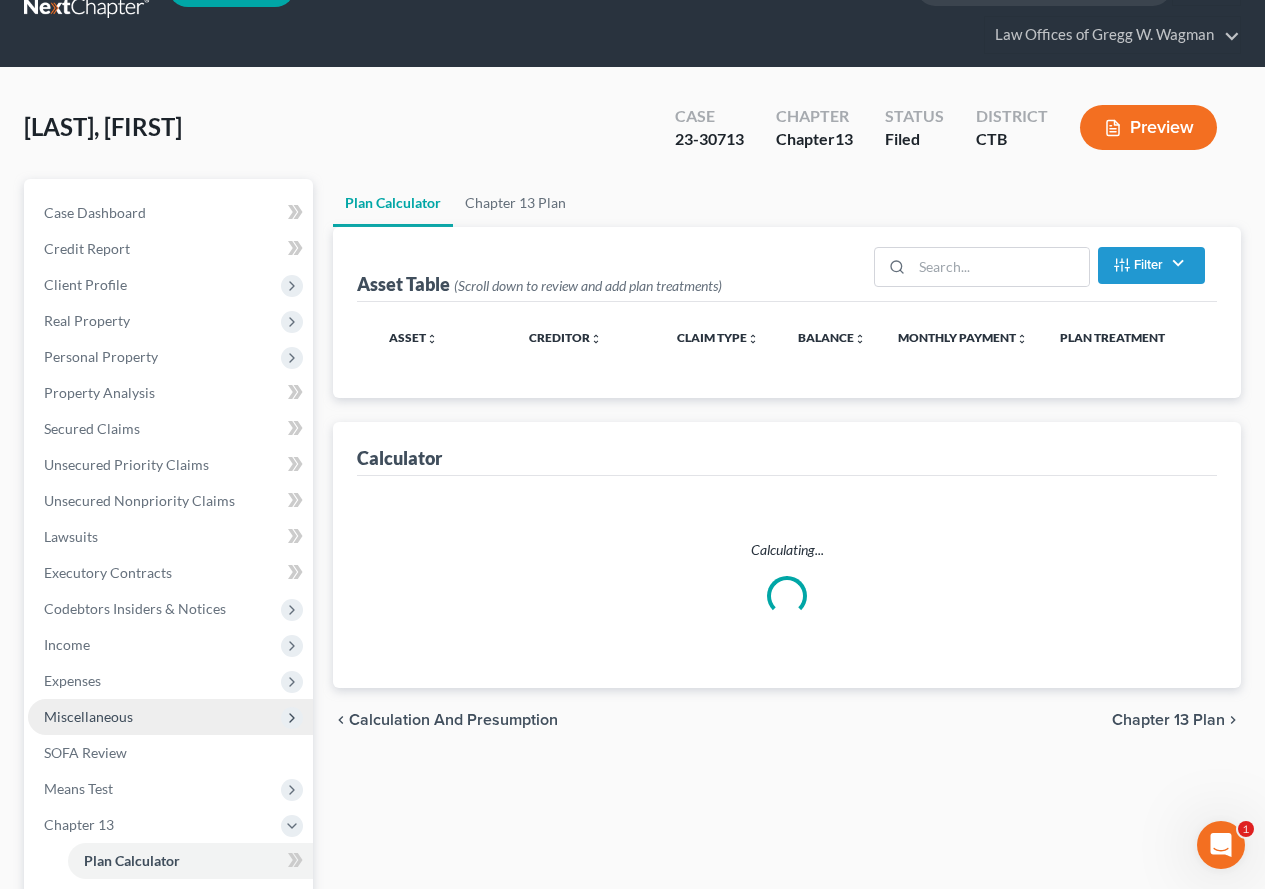scroll, scrollTop: 0, scrollLeft: 0, axis: both 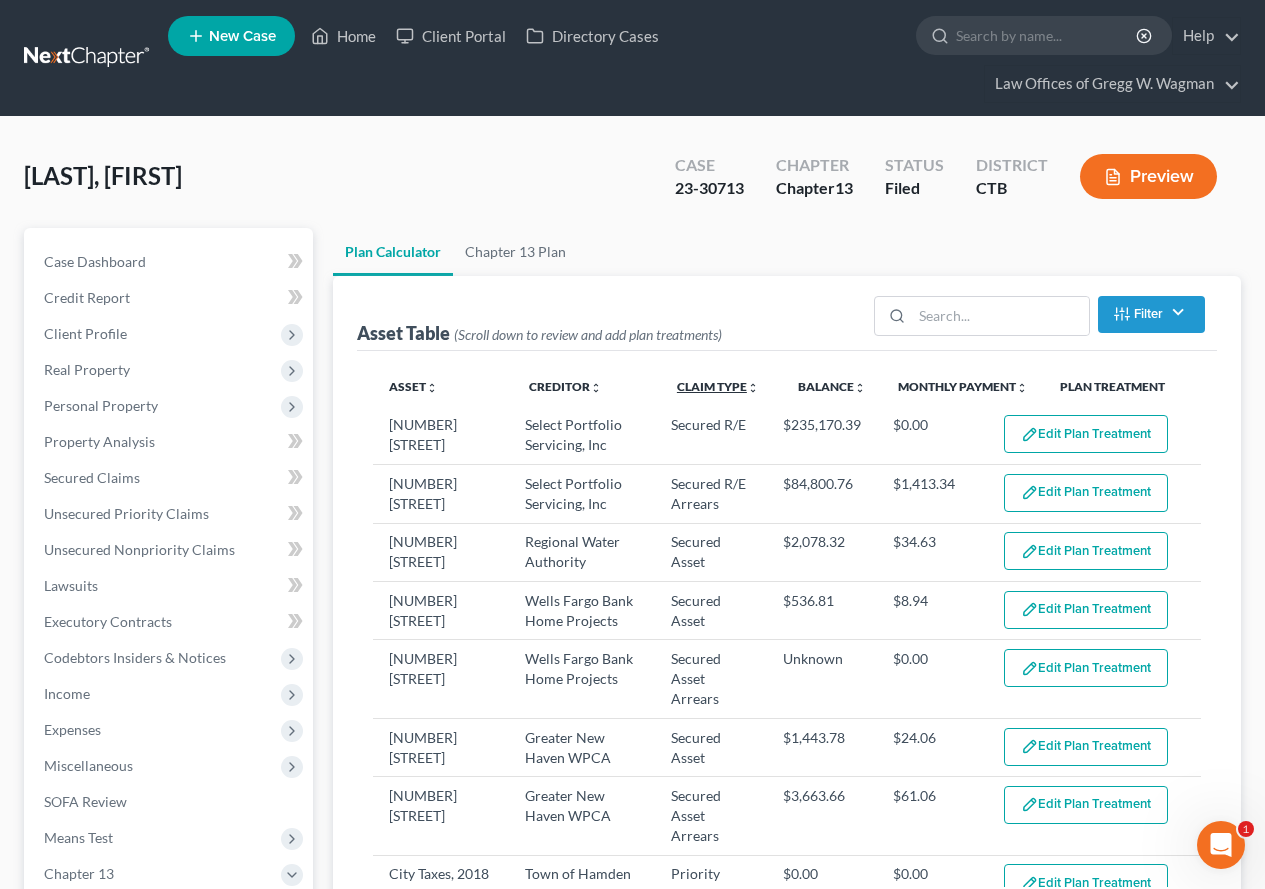 select on "59" 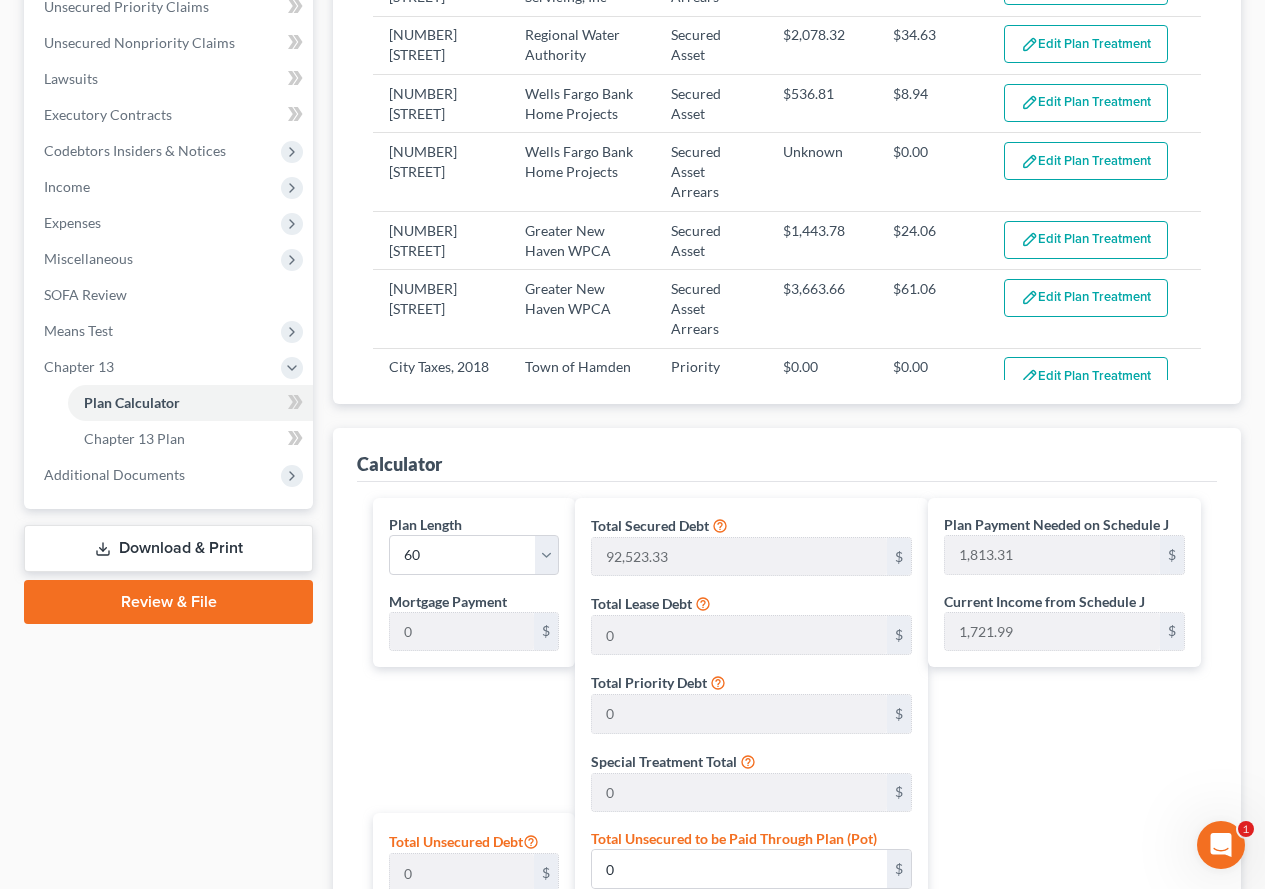 scroll, scrollTop: 479, scrollLeft: 0, axis: vertical 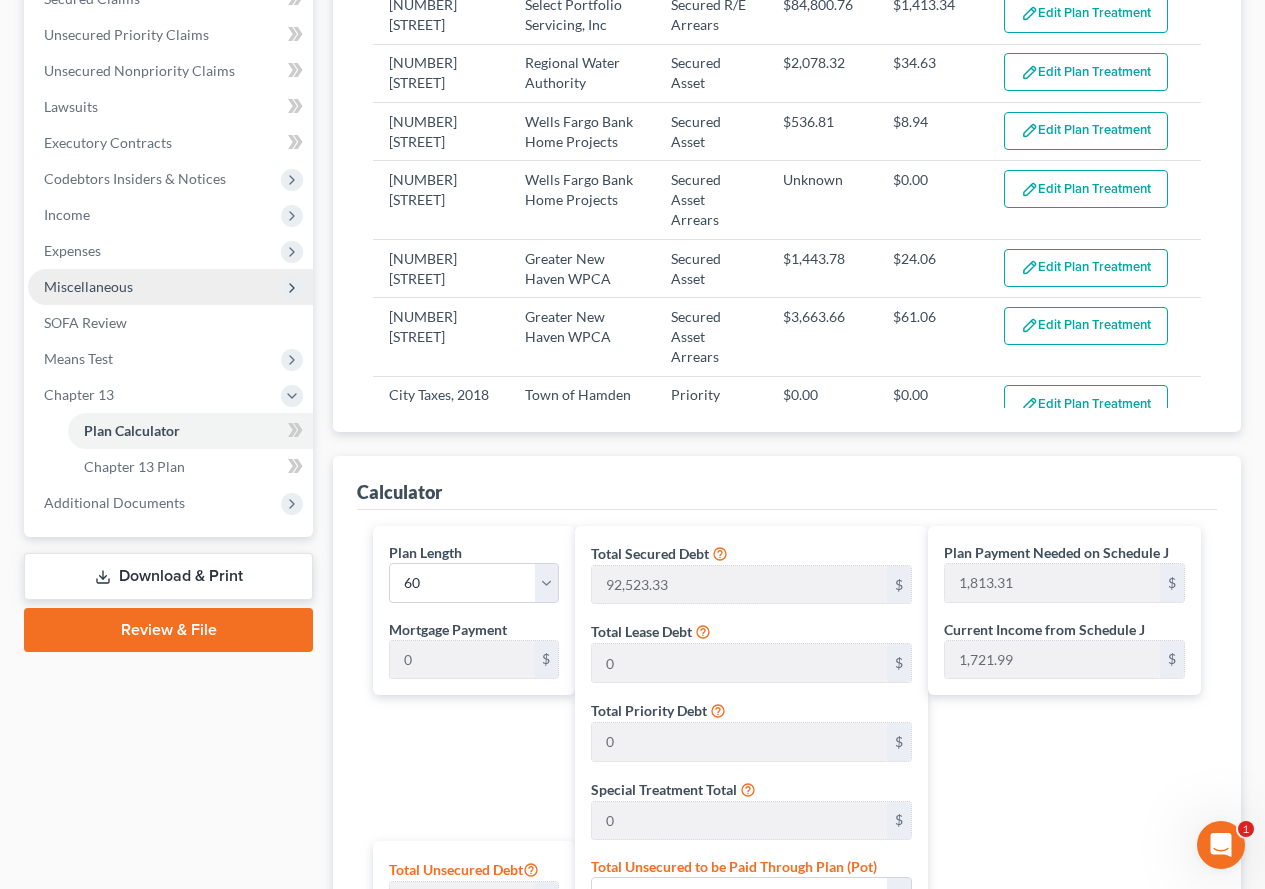 click on "Miscellaneous" at bounding box center [170, 287] 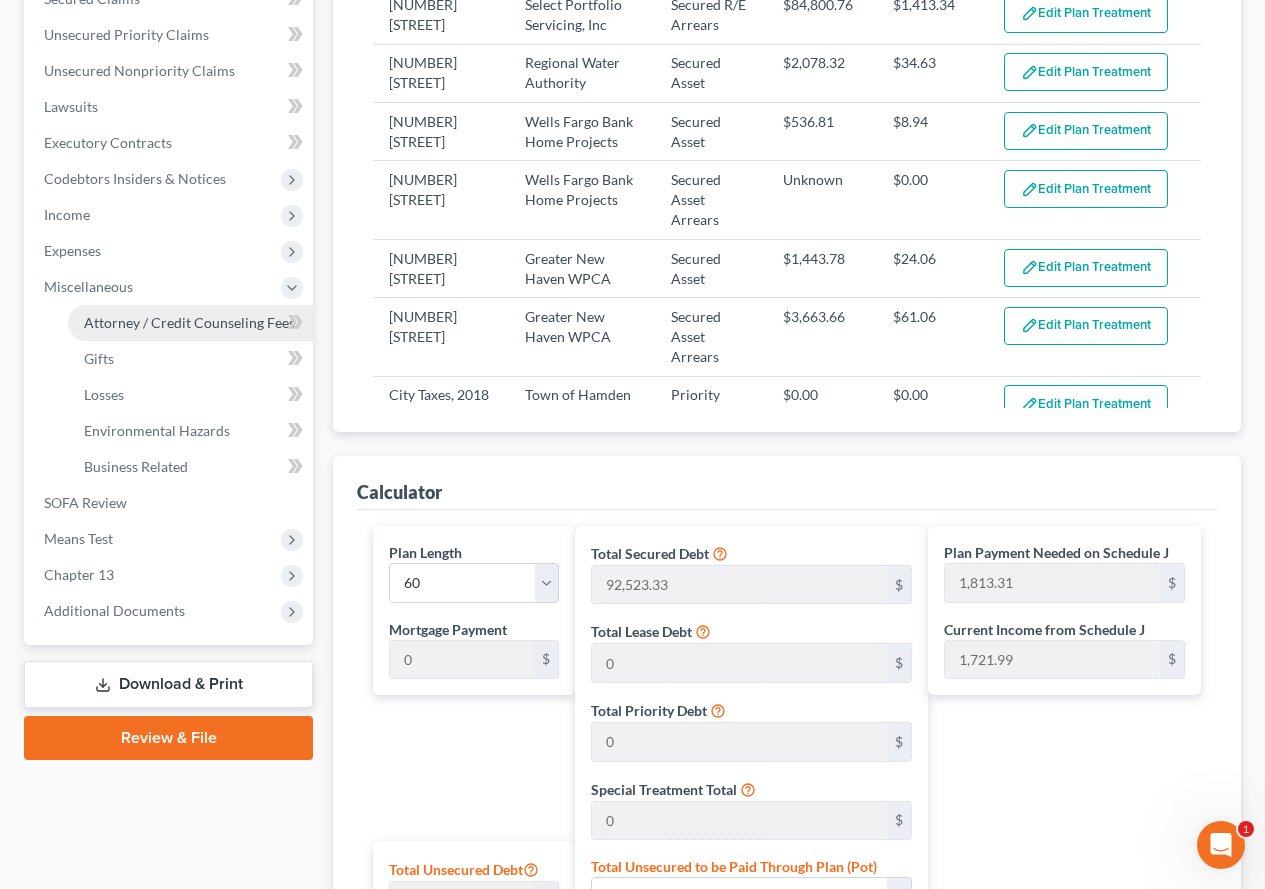 click on "Attorney / Credit Counseling Fees" at bounding box center (189, 322) 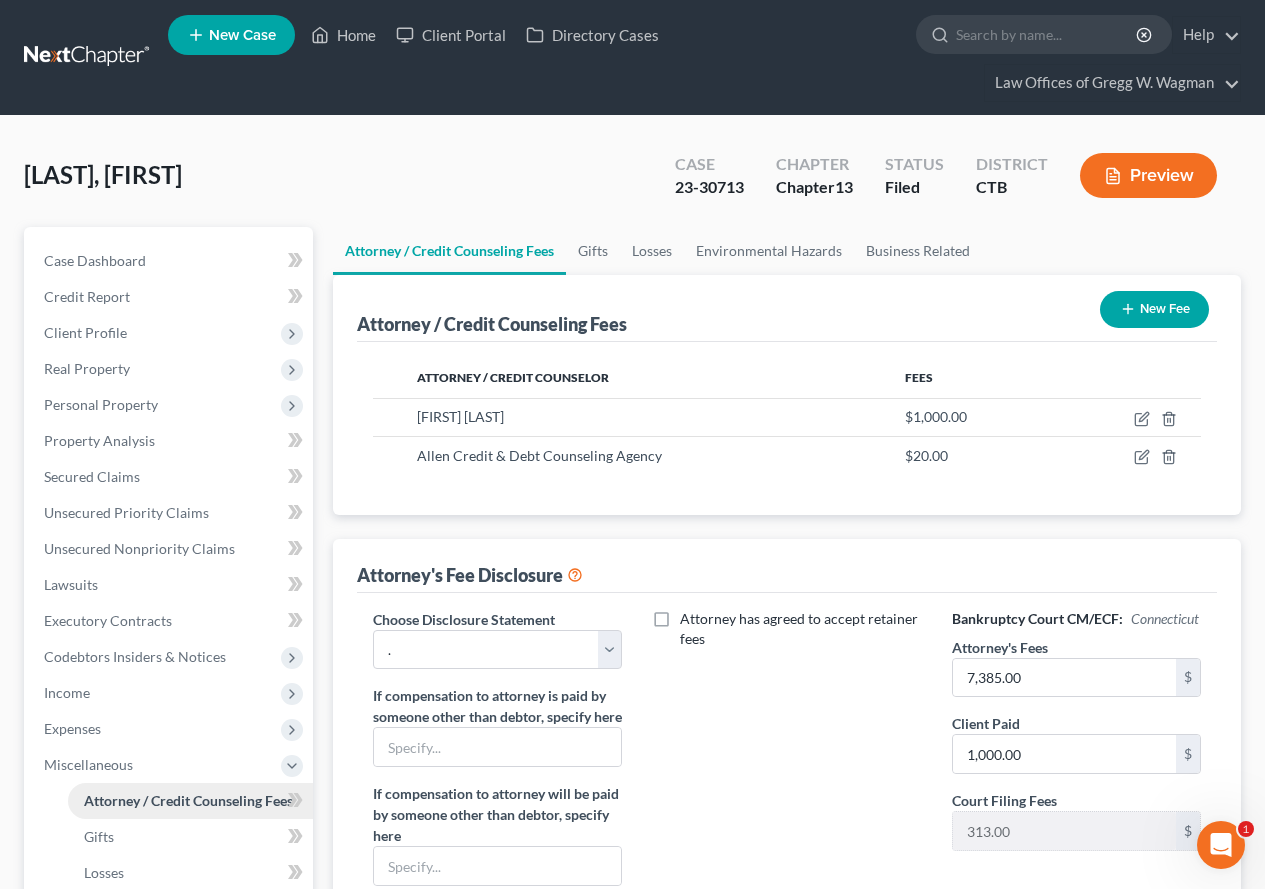 scroll, scrollTop: 0, scrollLeft: 0, axis: both 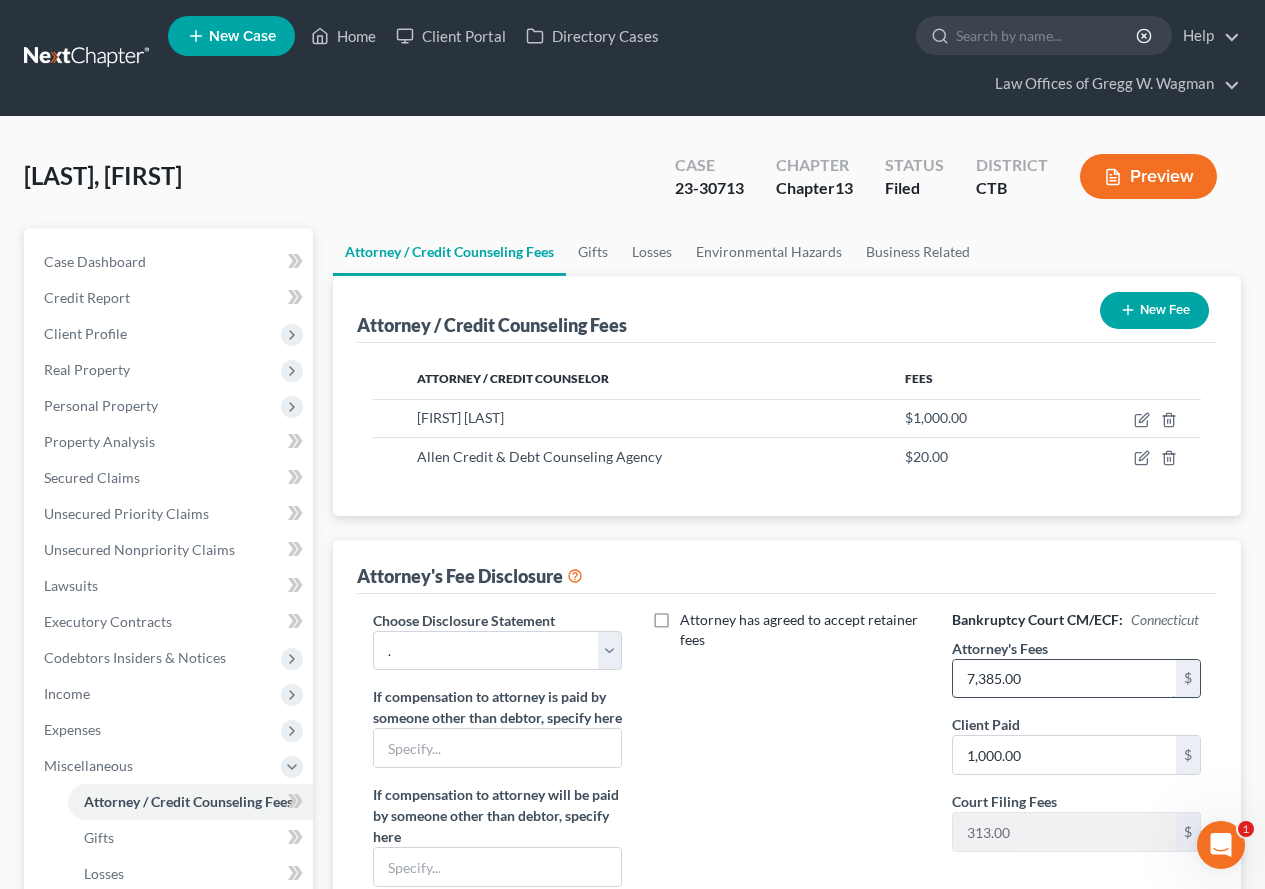 click on "7,385.00" at bounding box center [1064, 679] 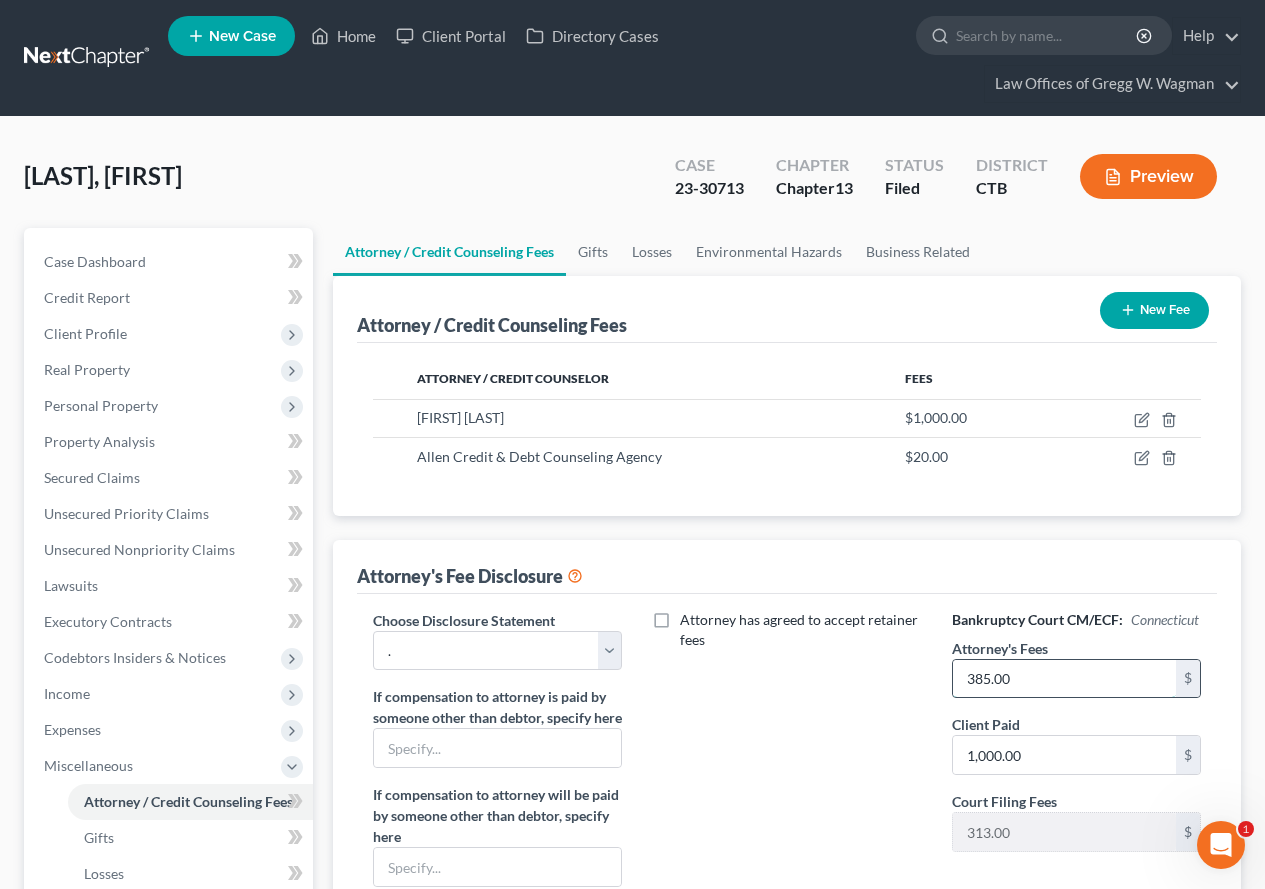 click on "385.00" at bounding box center [1064, 679] 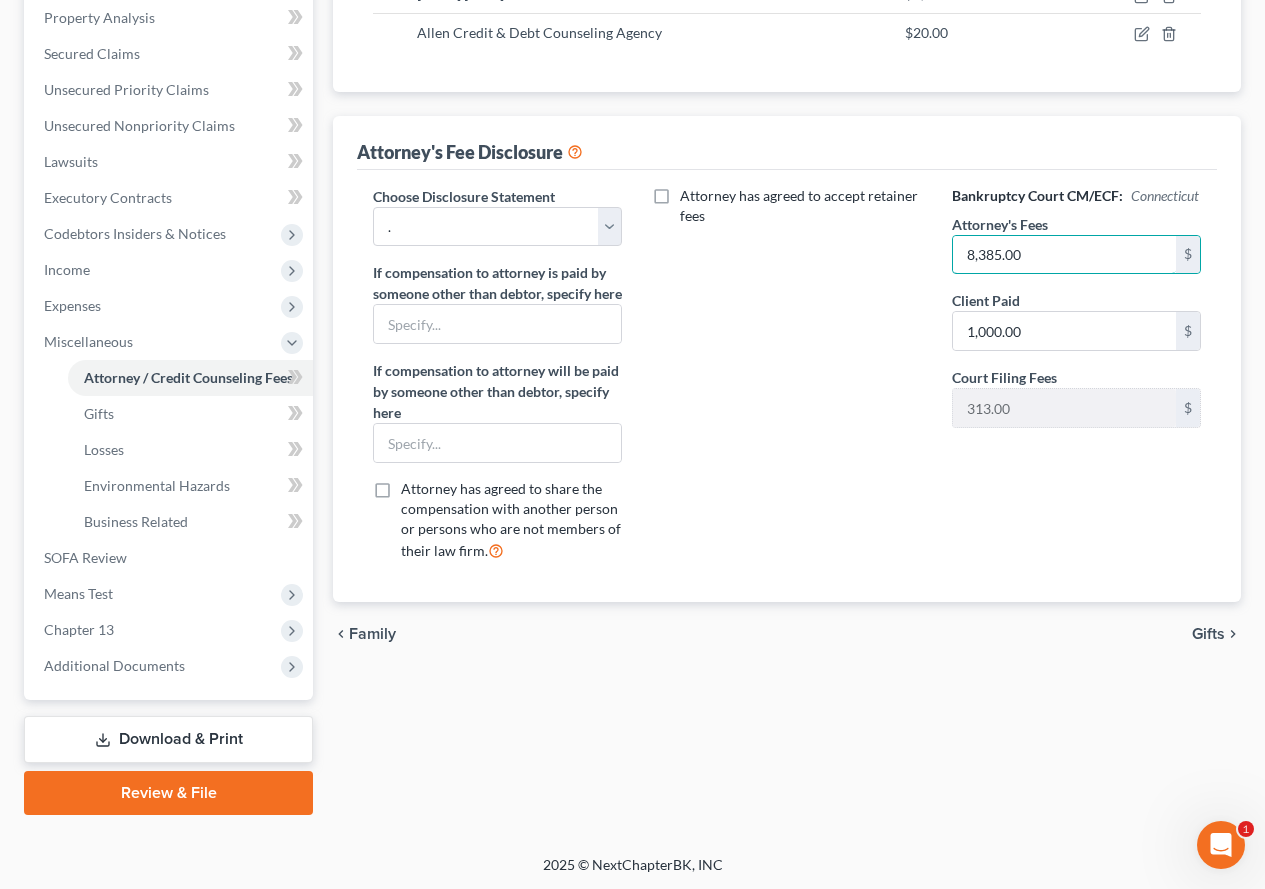 scroll, scrollTop: 426, scrollLeft: 0, axis: vertical 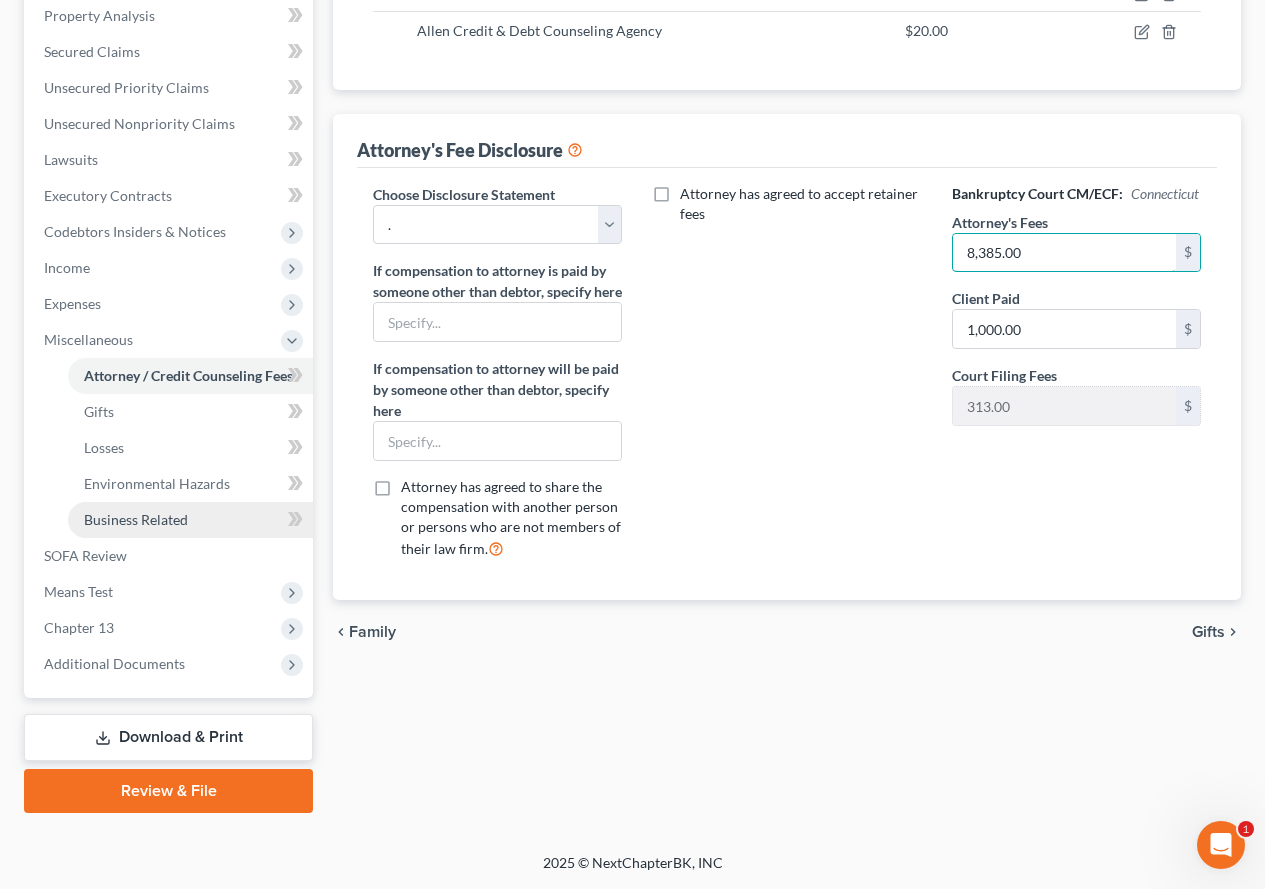 type on "8,385.00" 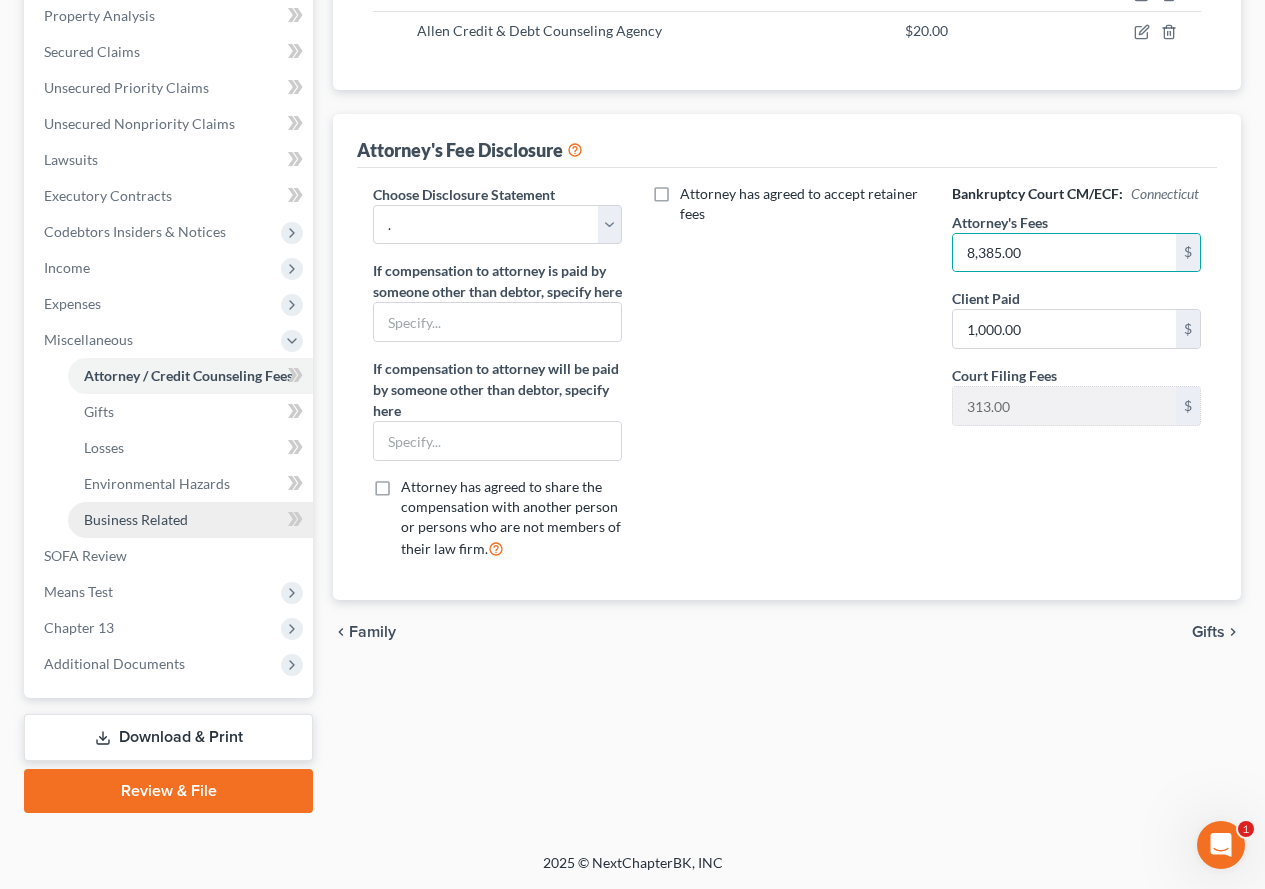 click on "Business Related" at bounding box center (136, 519) 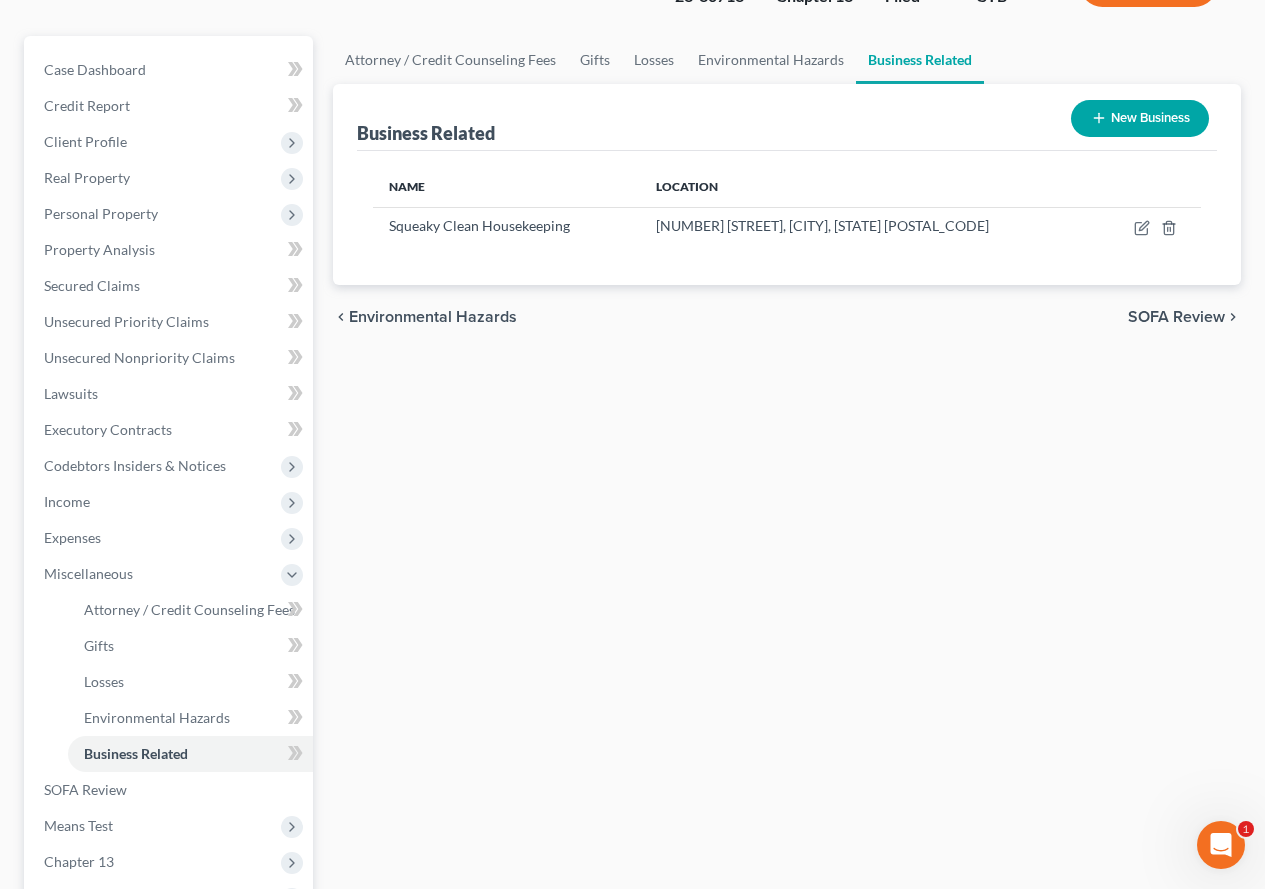 scroll, scrollTop: 300, scrollLeft: 0, axis: vertical 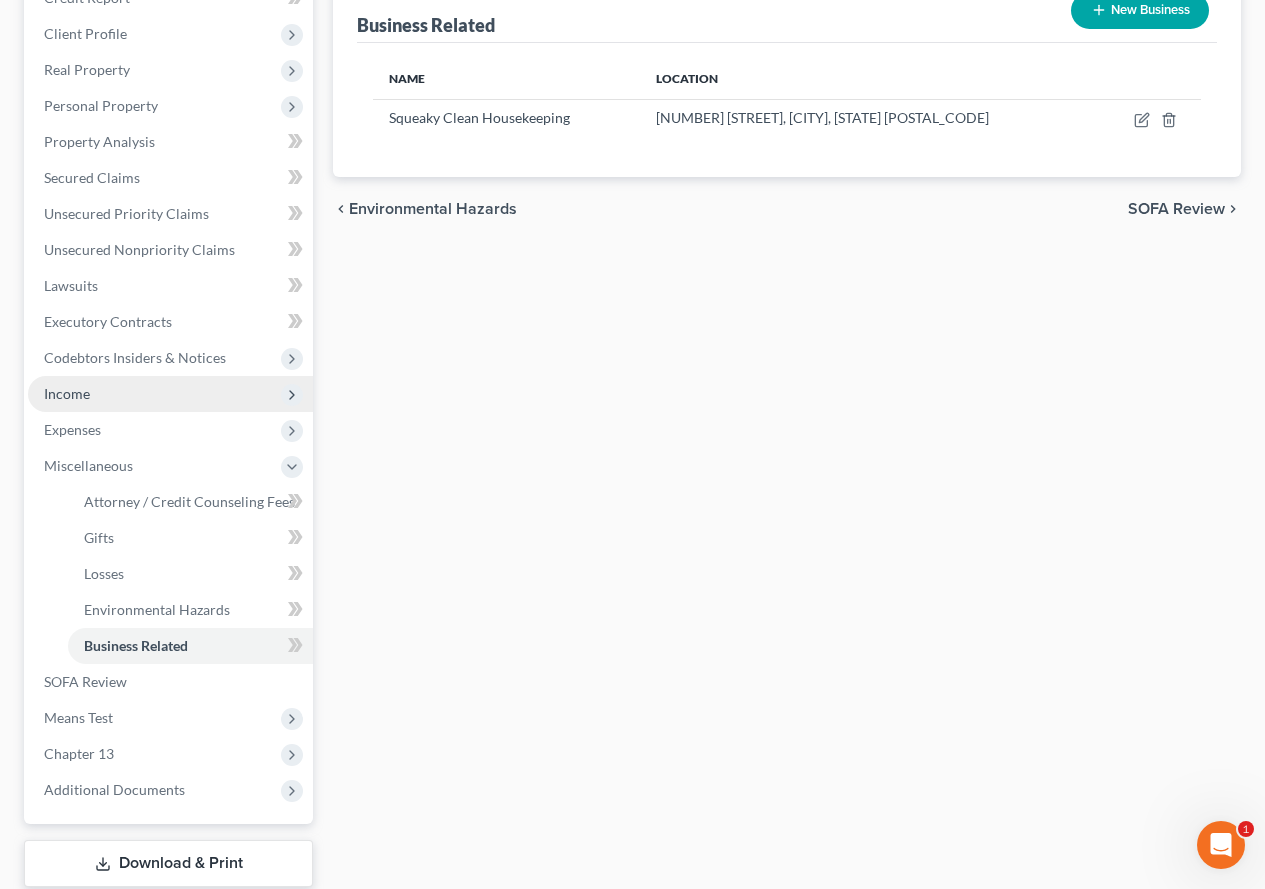click on "Income" at bounding box center [67, 393] 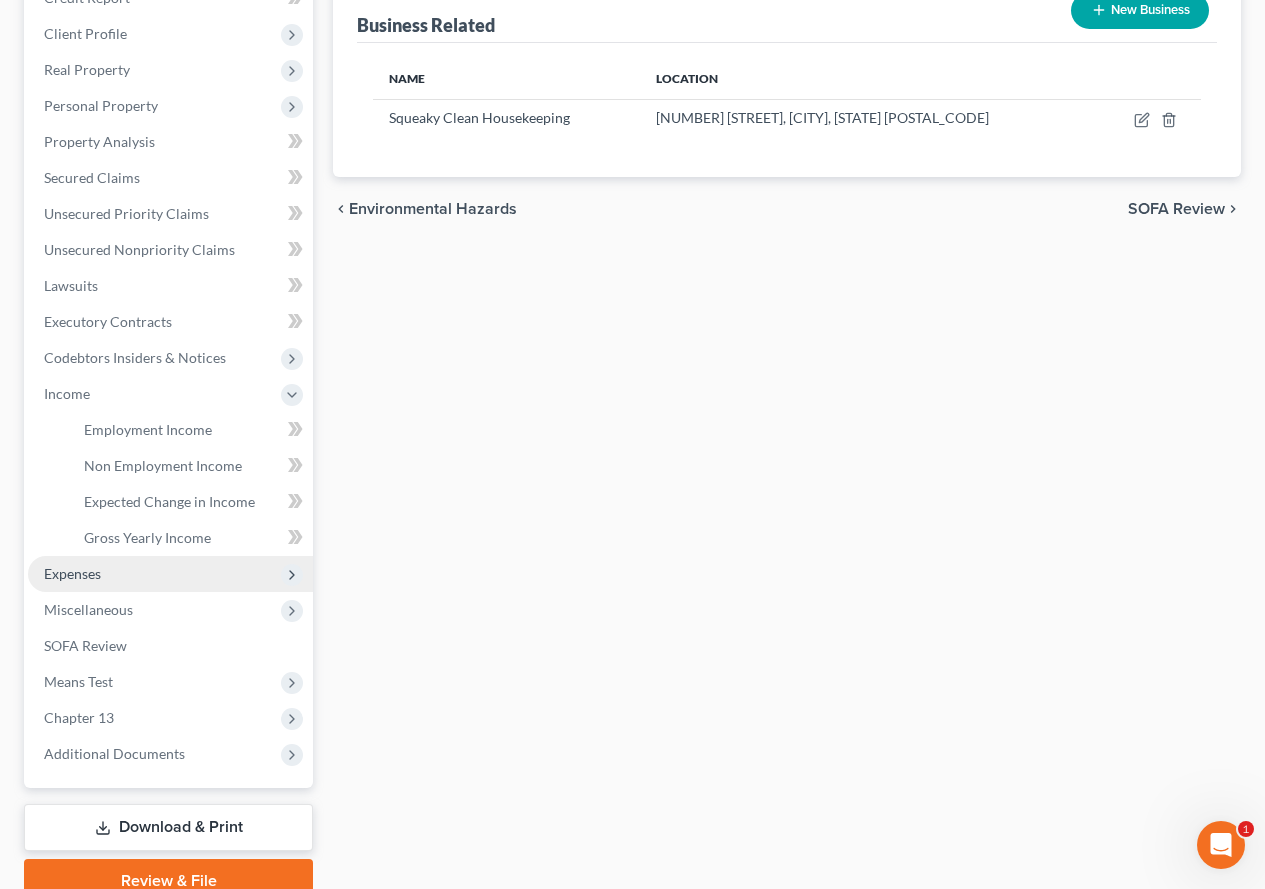 click on "Expenses" at bounding box center (170, 574) 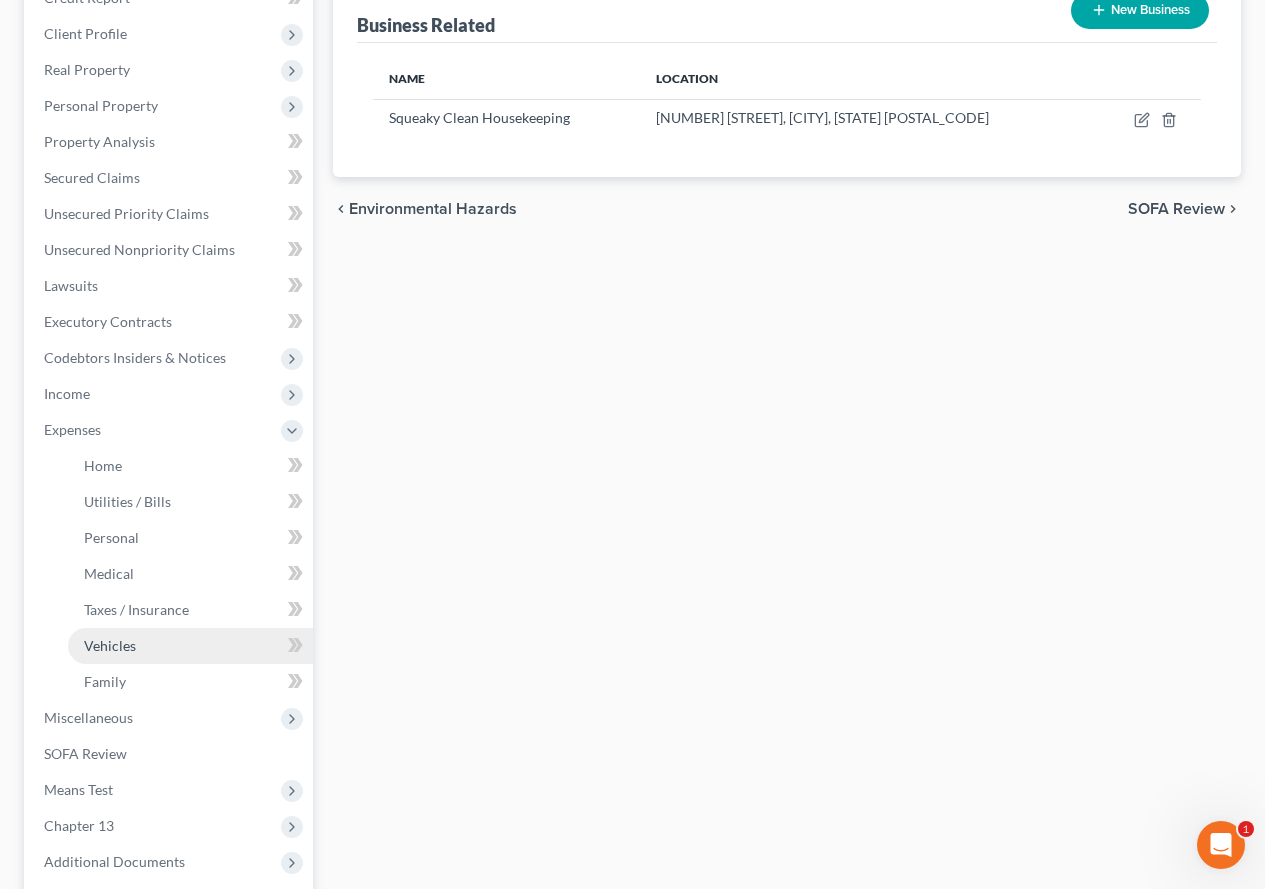 click on "Vehicles" at bounding box center [110, 645] 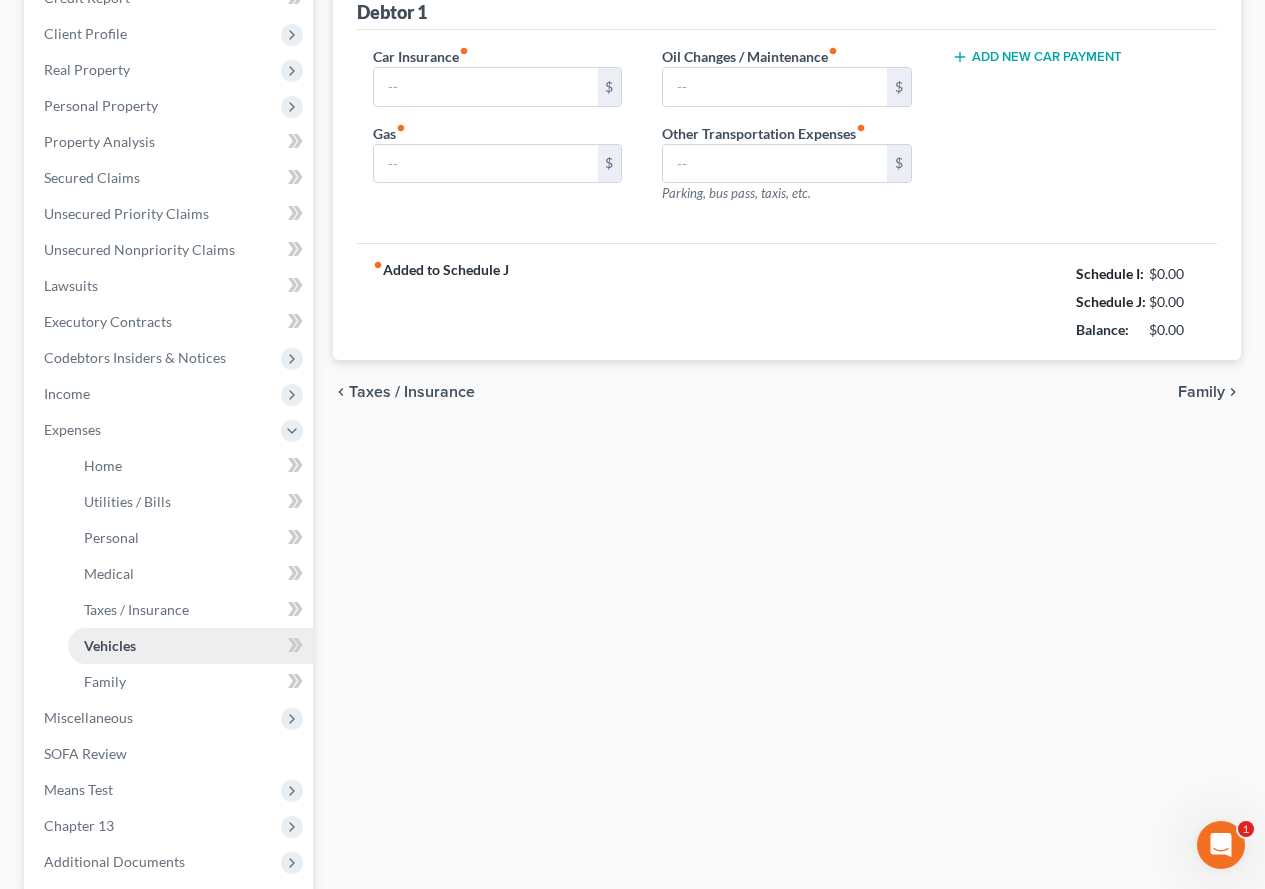 scroll, scrollTop: 198, scrollLeft: 0, axis: vertical 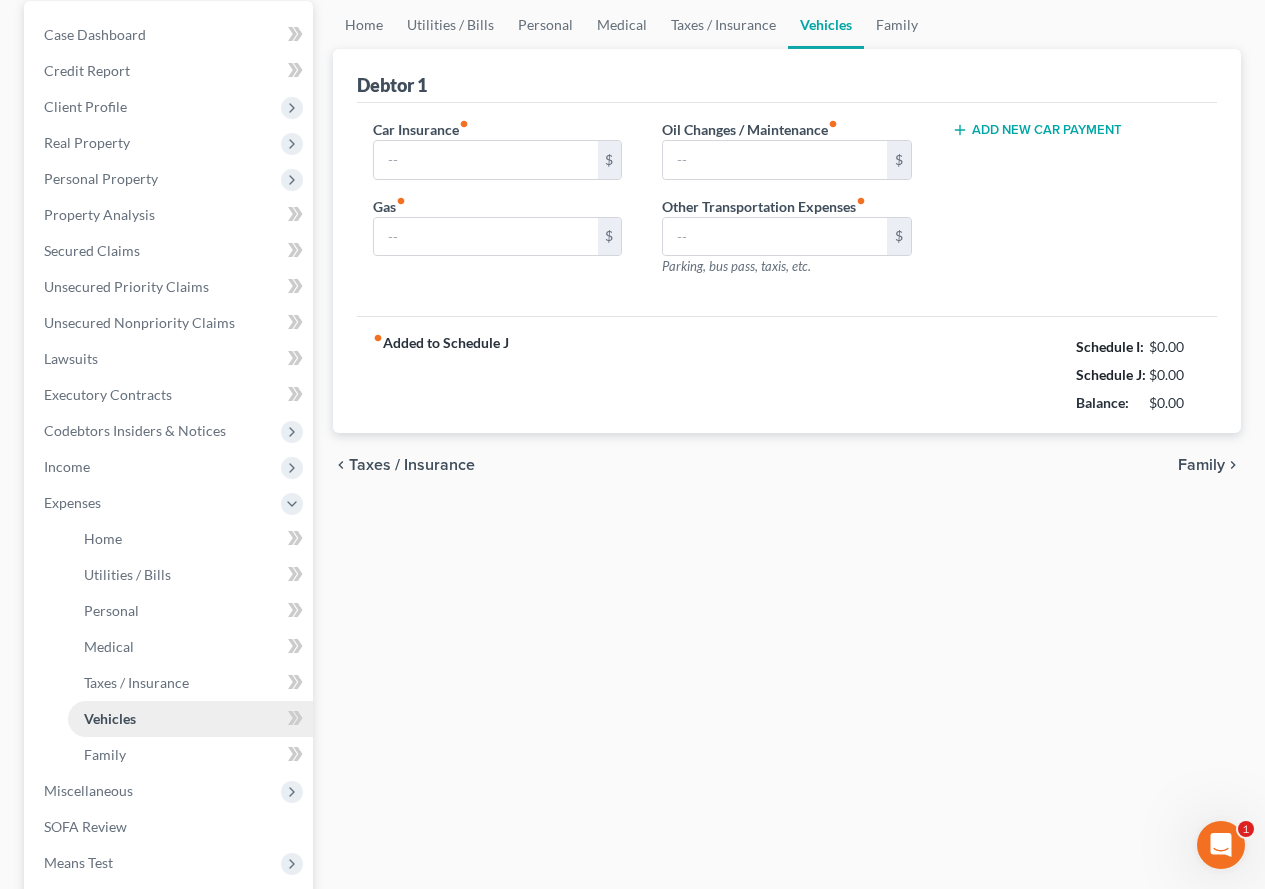 type on "238.00" 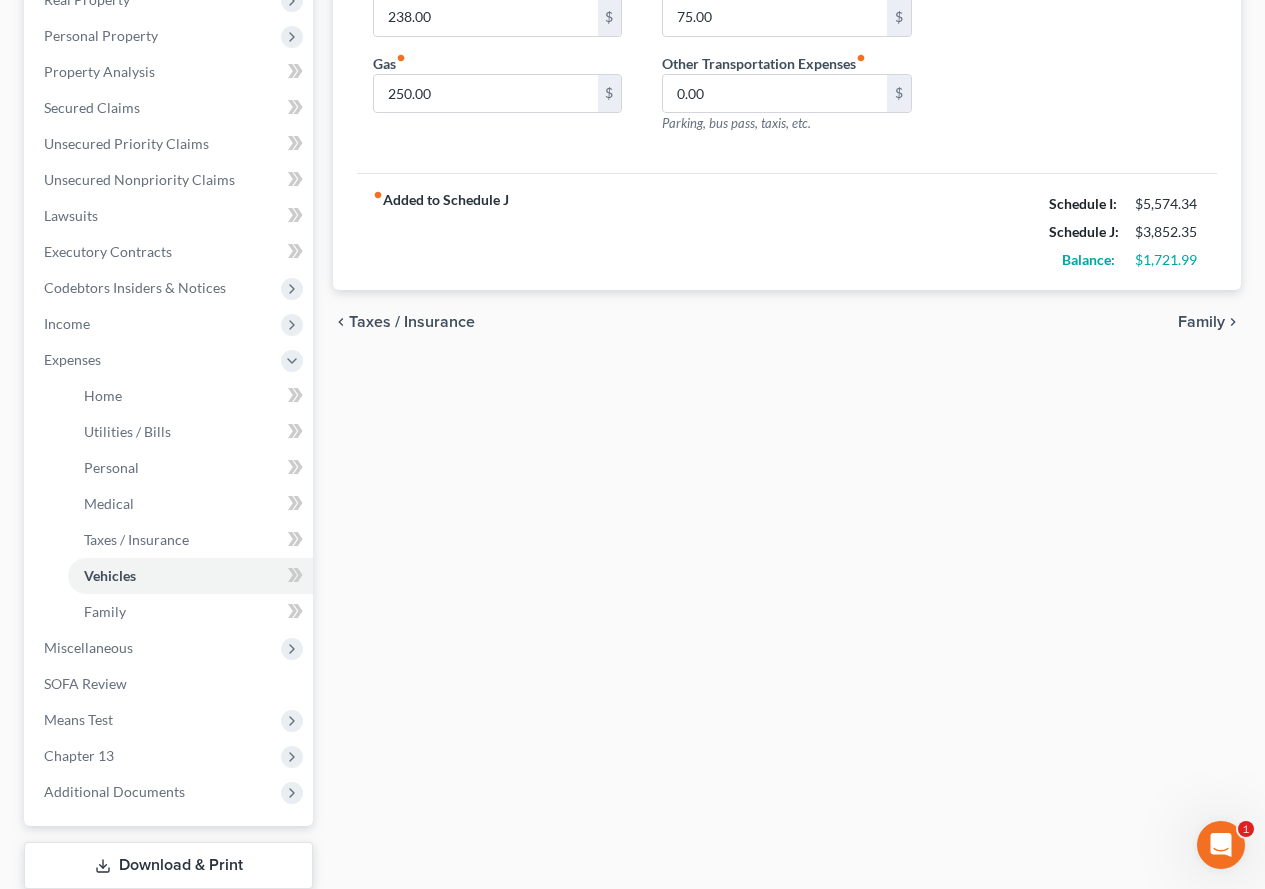 scroll, scrollTop: 498, scrollLeft: 0, axis: vertical 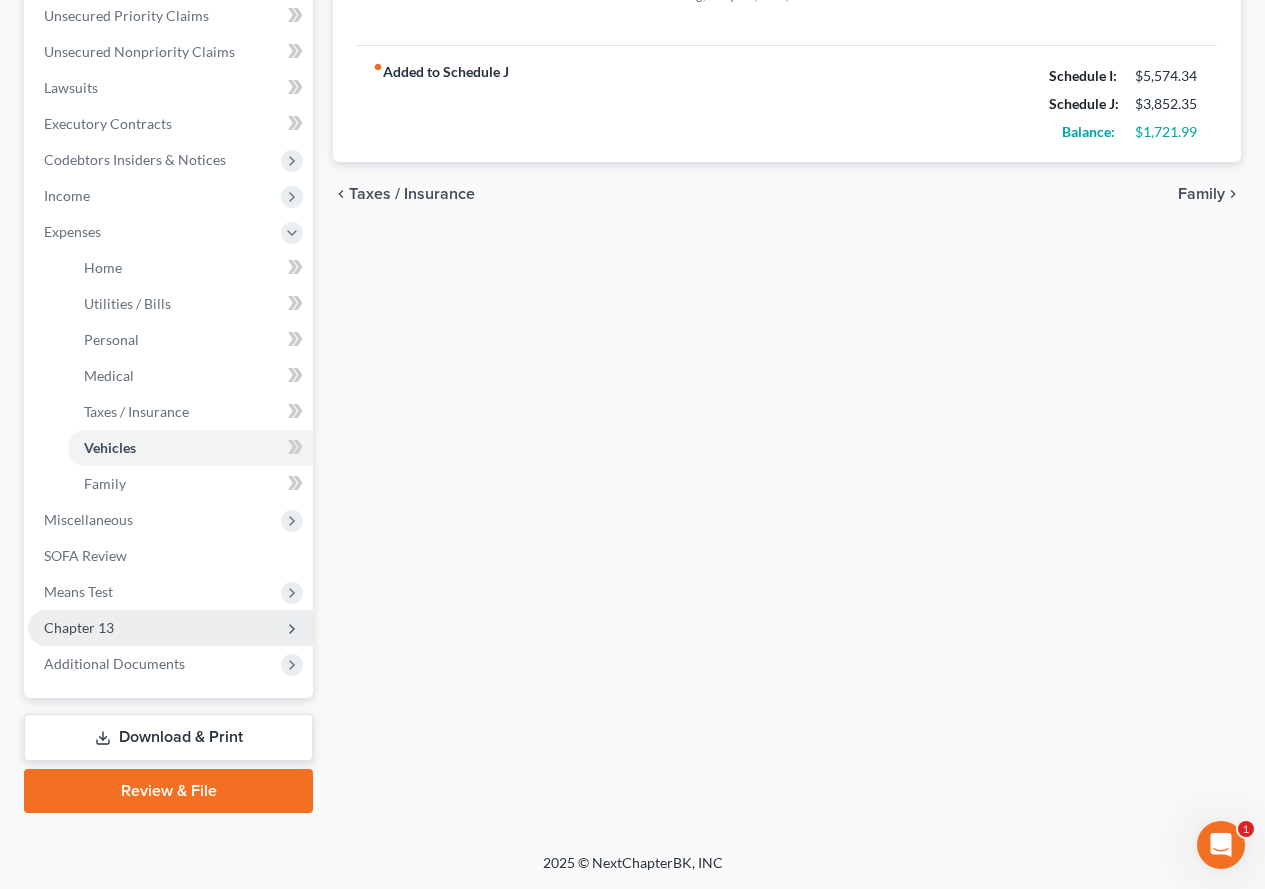 click on "Chapter 13" at bounding box center (170, 628) 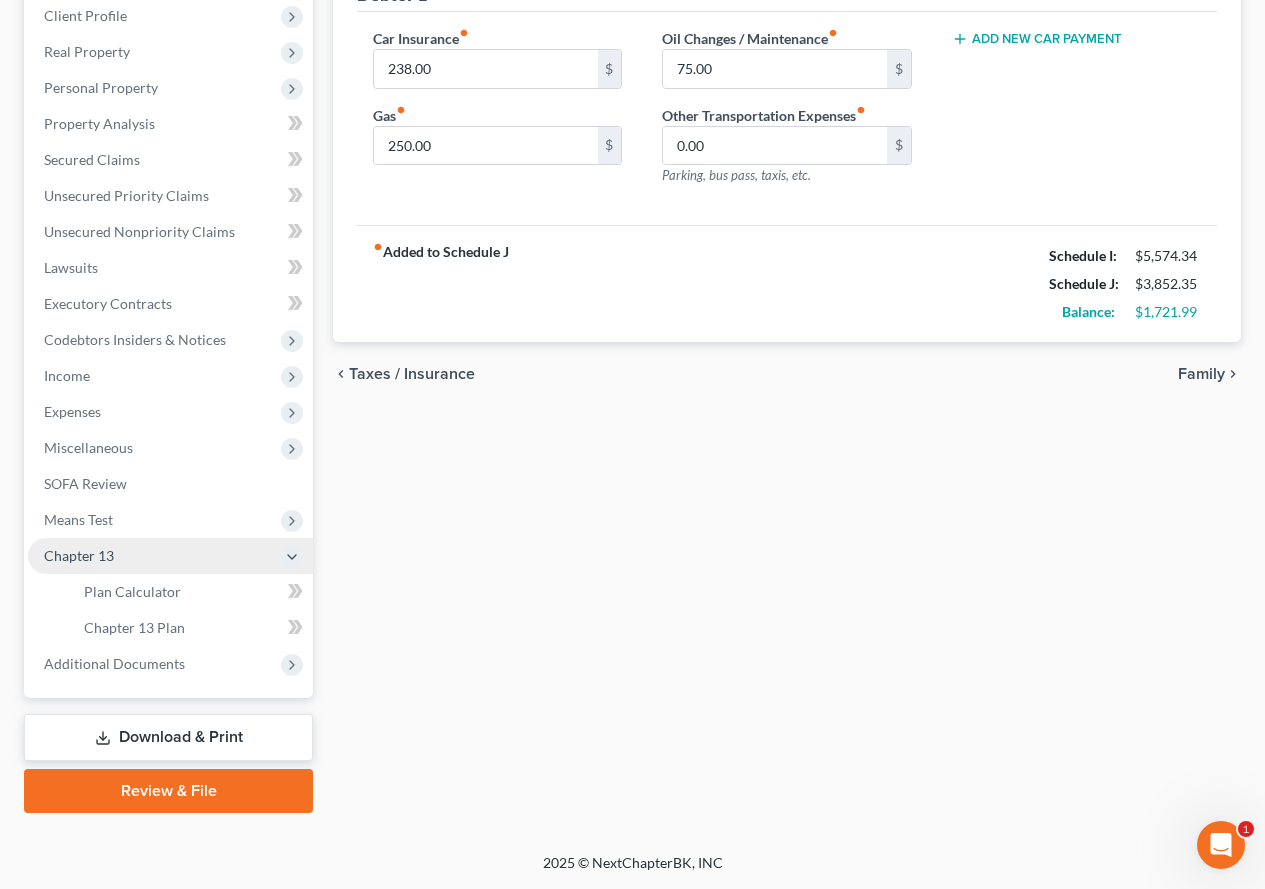 scroll, scrollTop: 318, scrollLeft: 0, axis: vertical 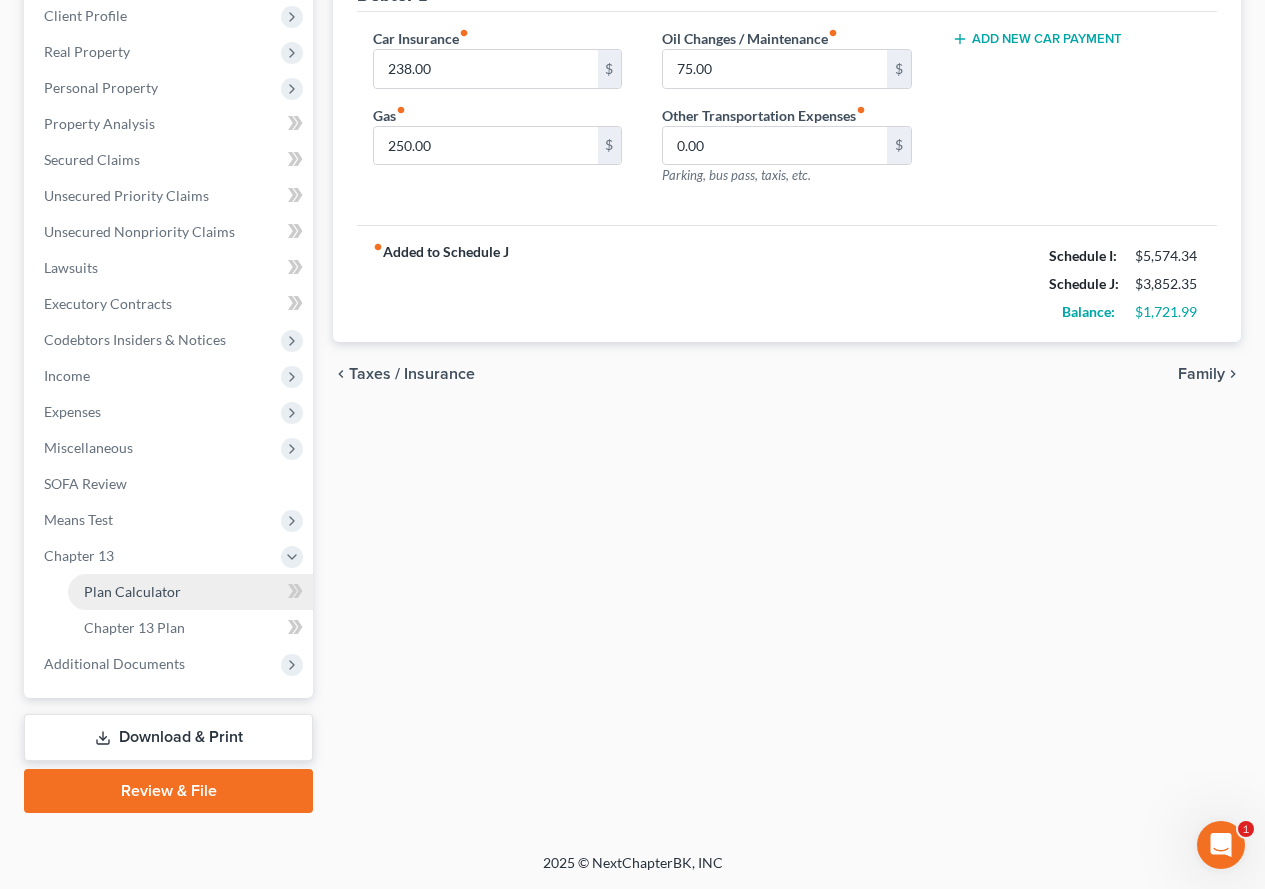 click on "Plan Calculator" at bounding box center [132, 591] 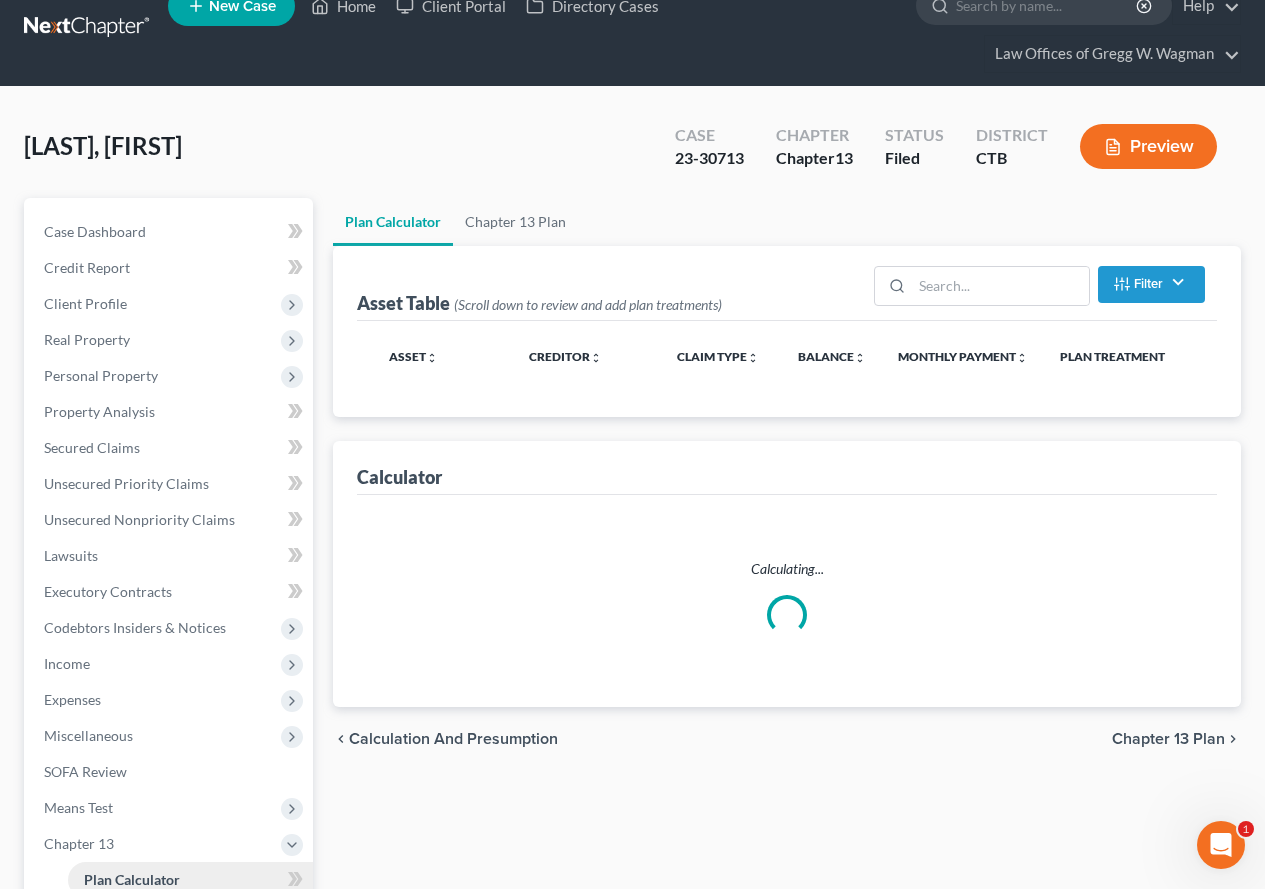 scroll, scrollTop: 0, scrollLeft: 0, axis: both 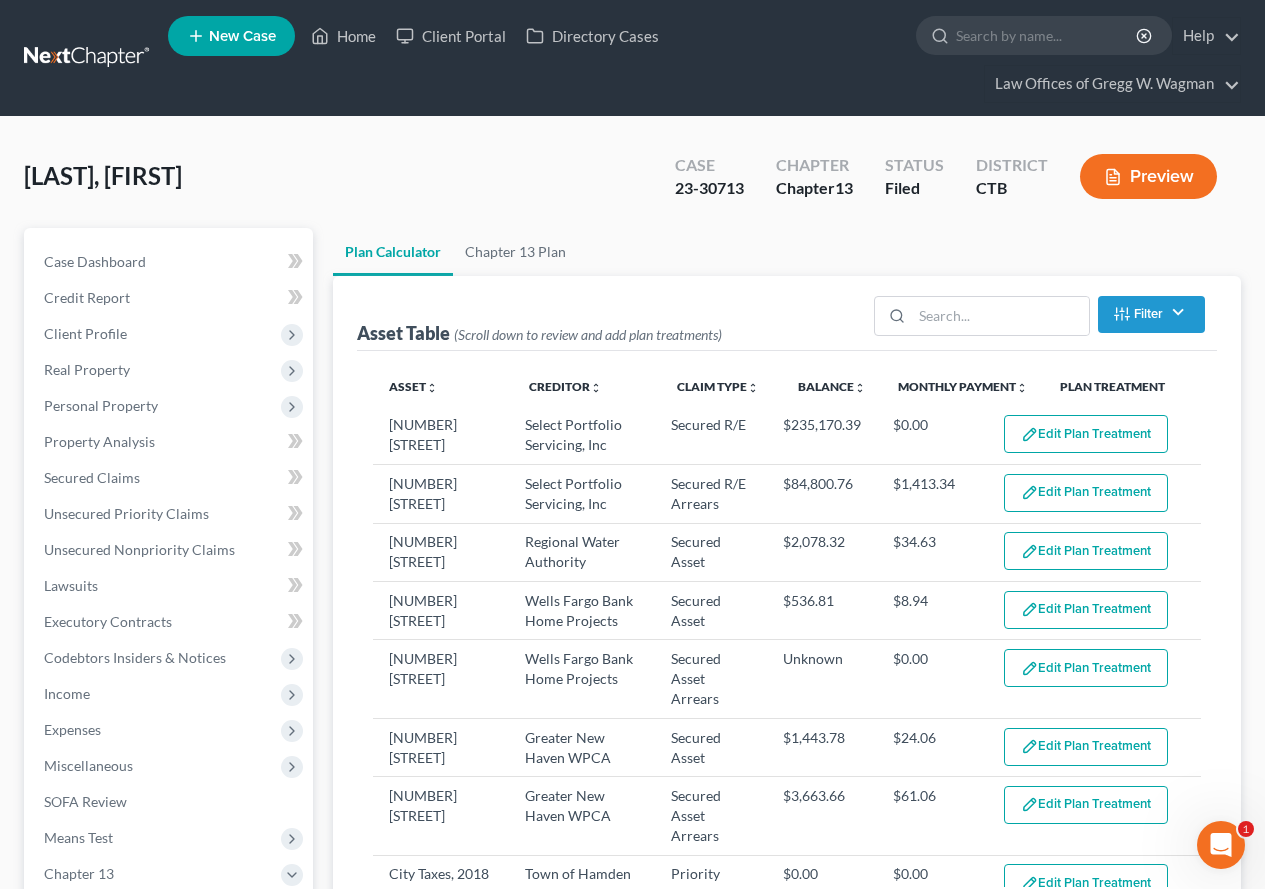 select on "59" 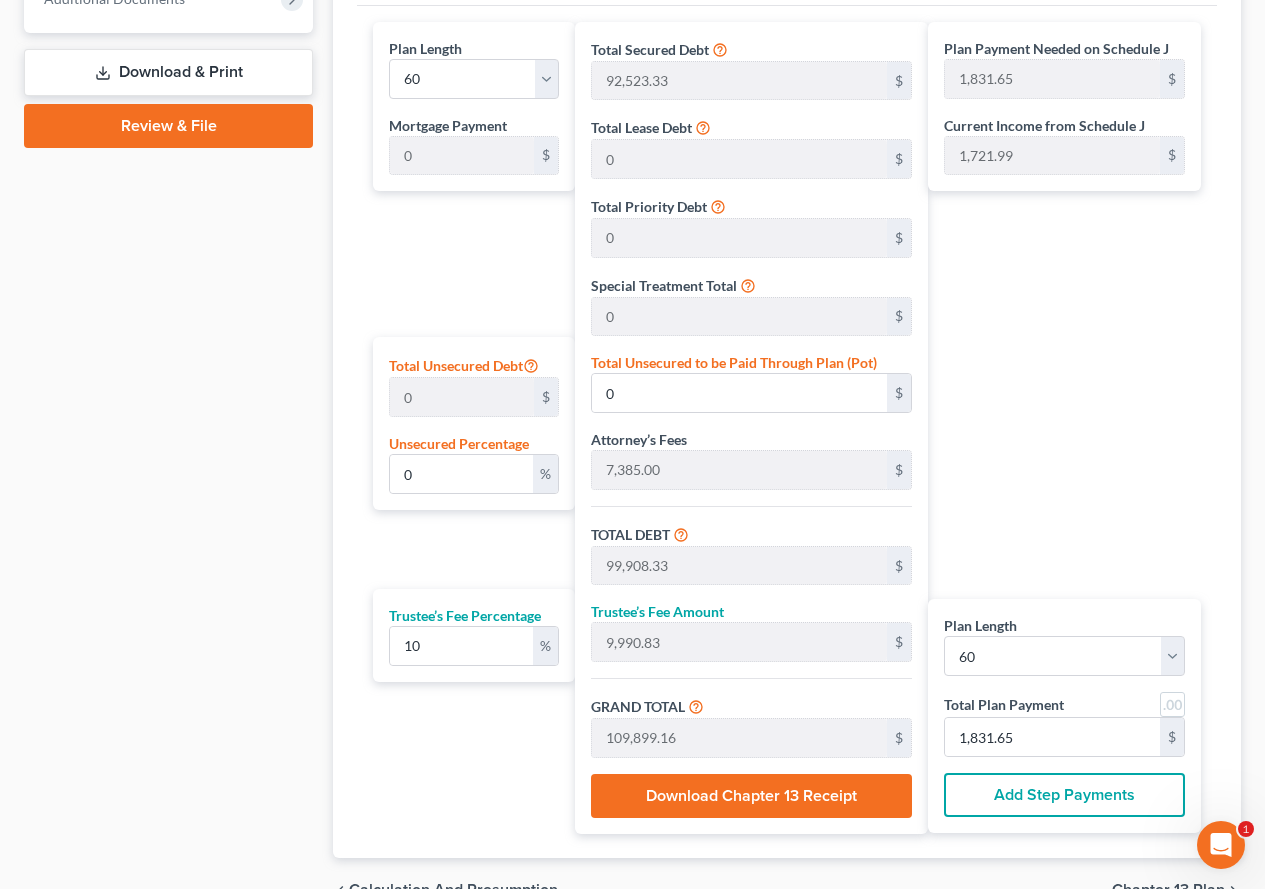 scroll, scrollTop: 974, scrollLeft: 0, axis: vertical 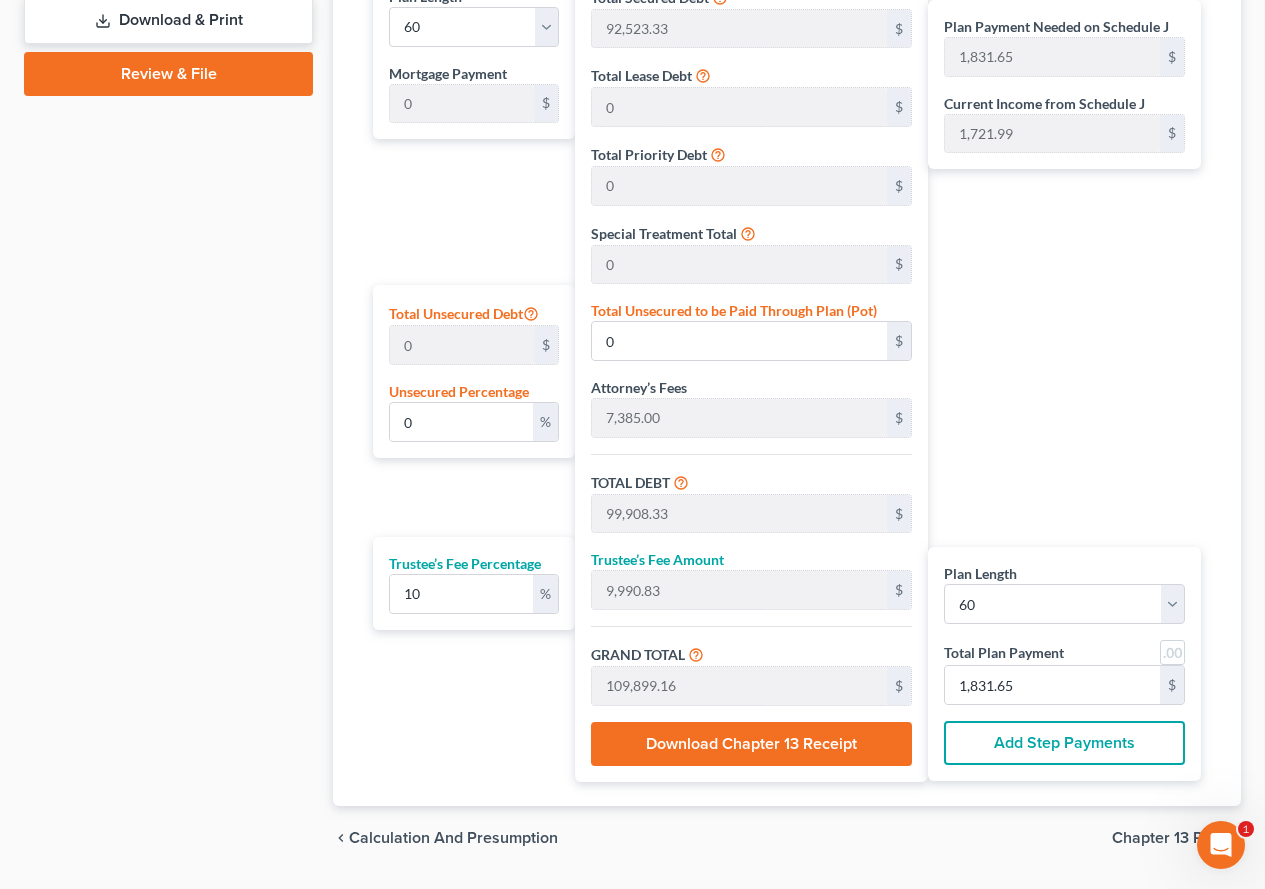 click on "Add Step Payments" at bounding box center [1064, 743] 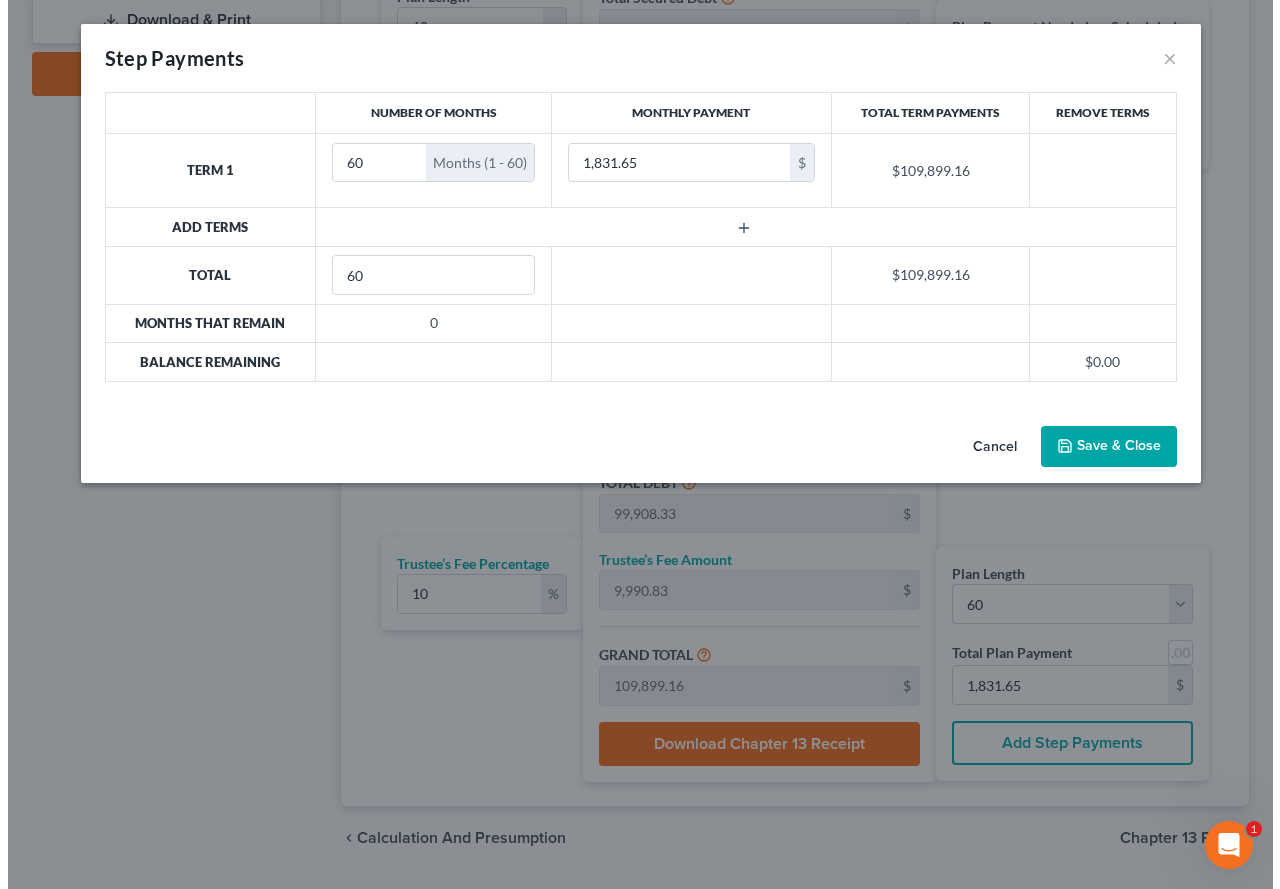 scroll, scrollTop: 999, scrollLeft: 0, axis: vertical 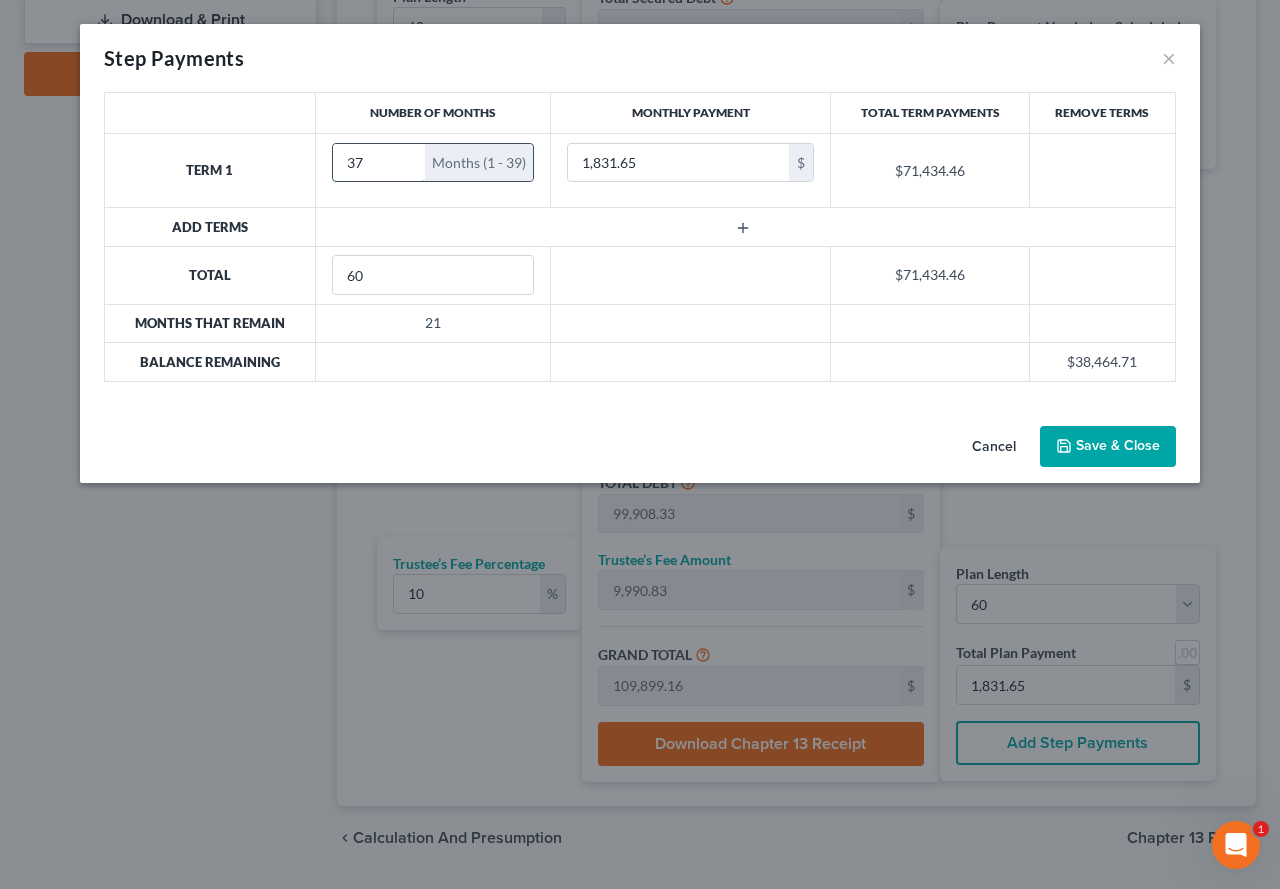 click on "37" at bounding box center [379, 163] 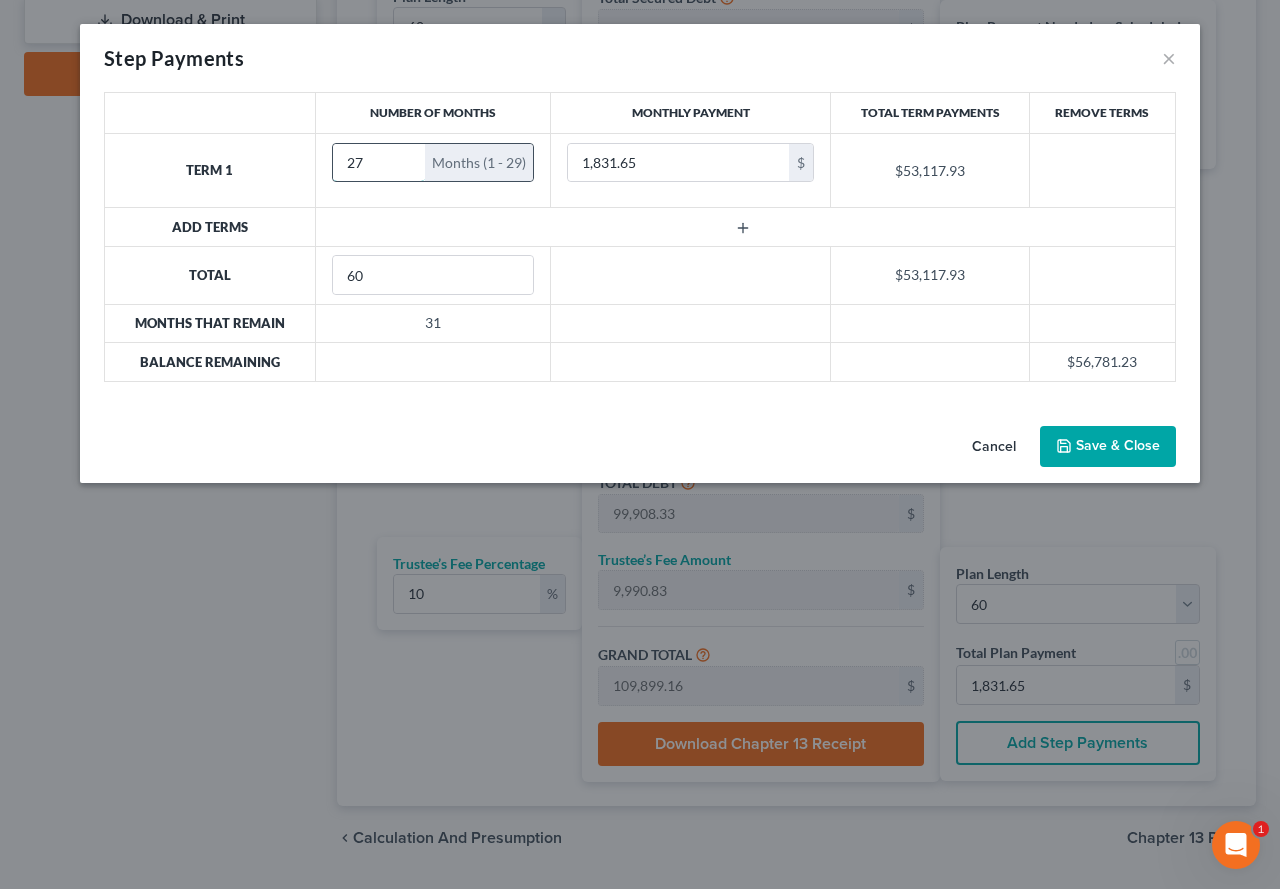 click on "27" at bounding box center (379, 163) 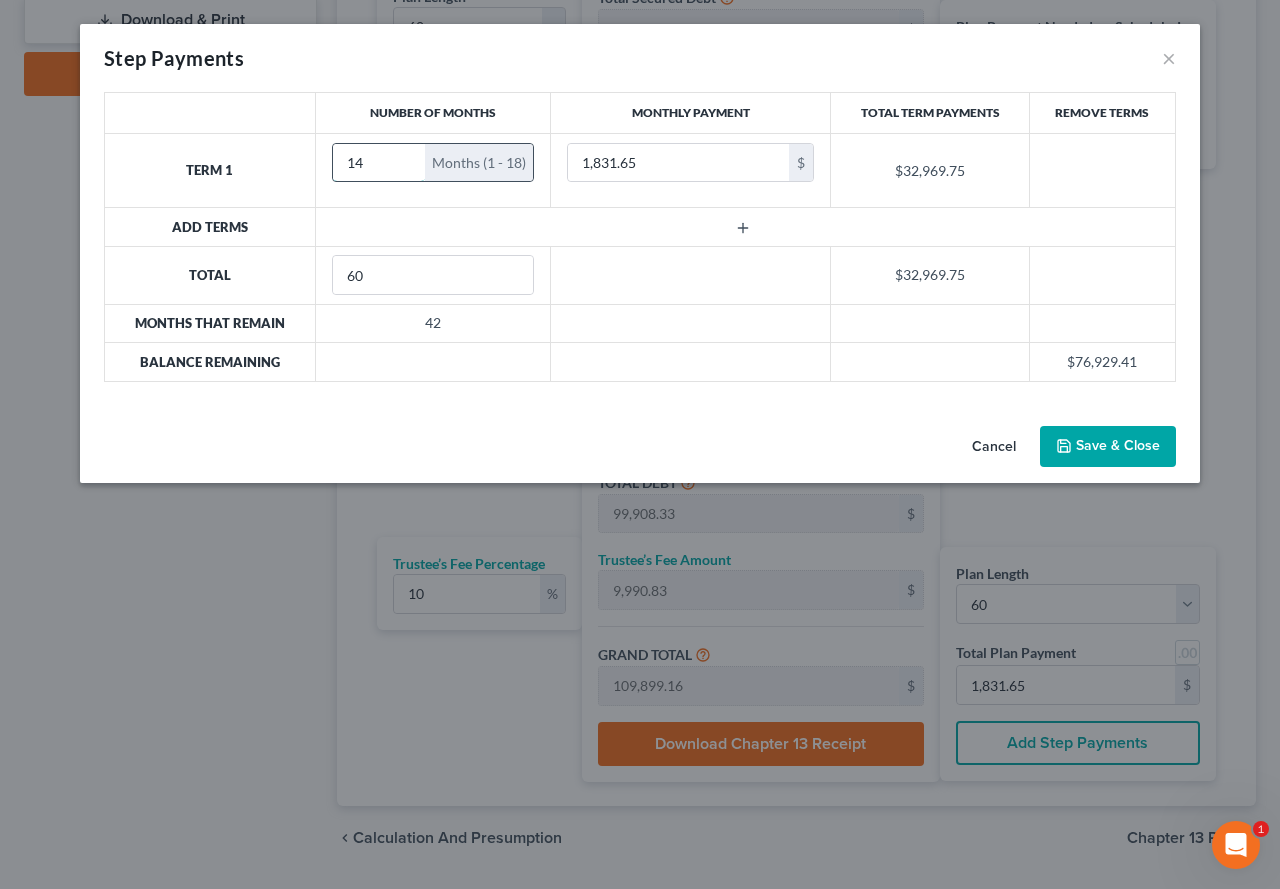 click on "14" at bounding box center [379, 163] 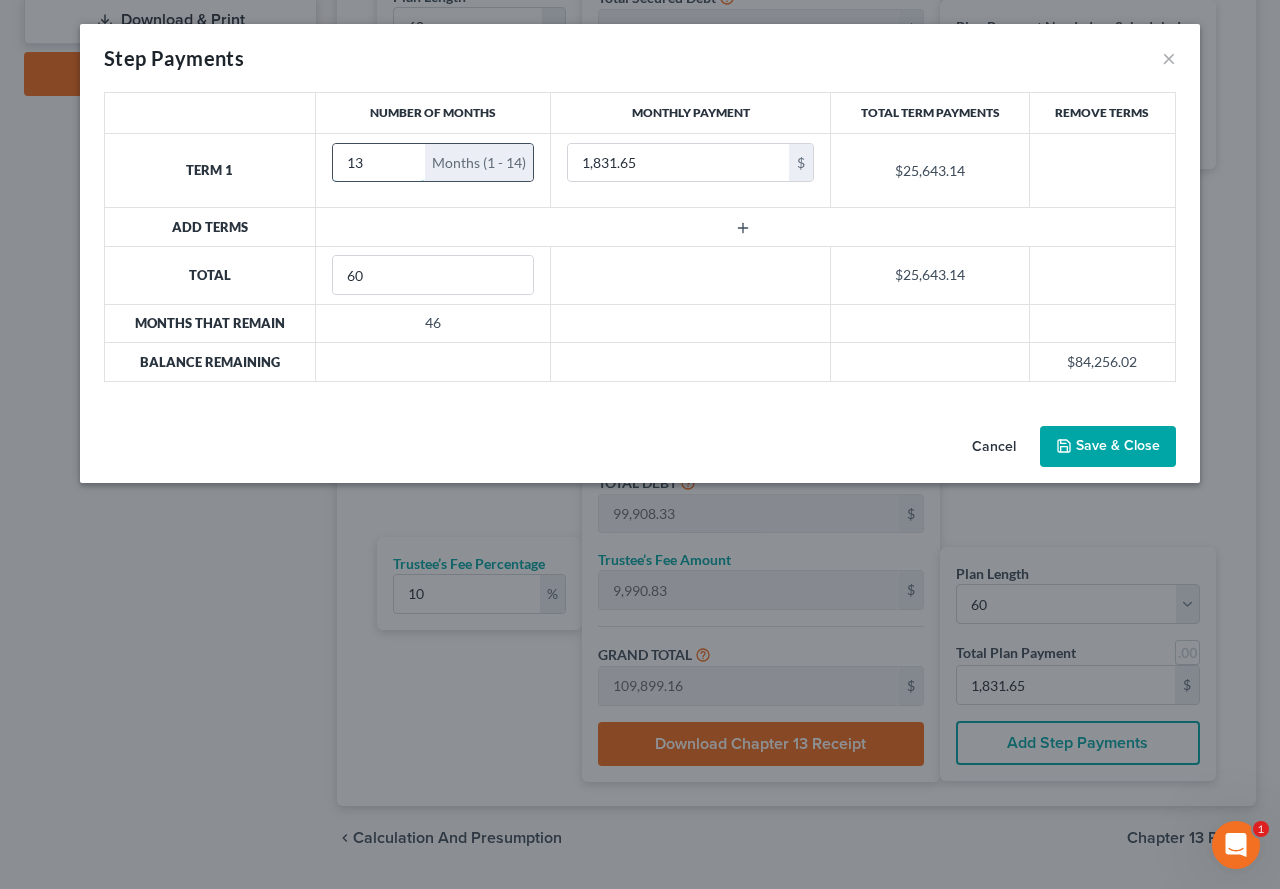 click on "13" at bounding box center (379, 163) 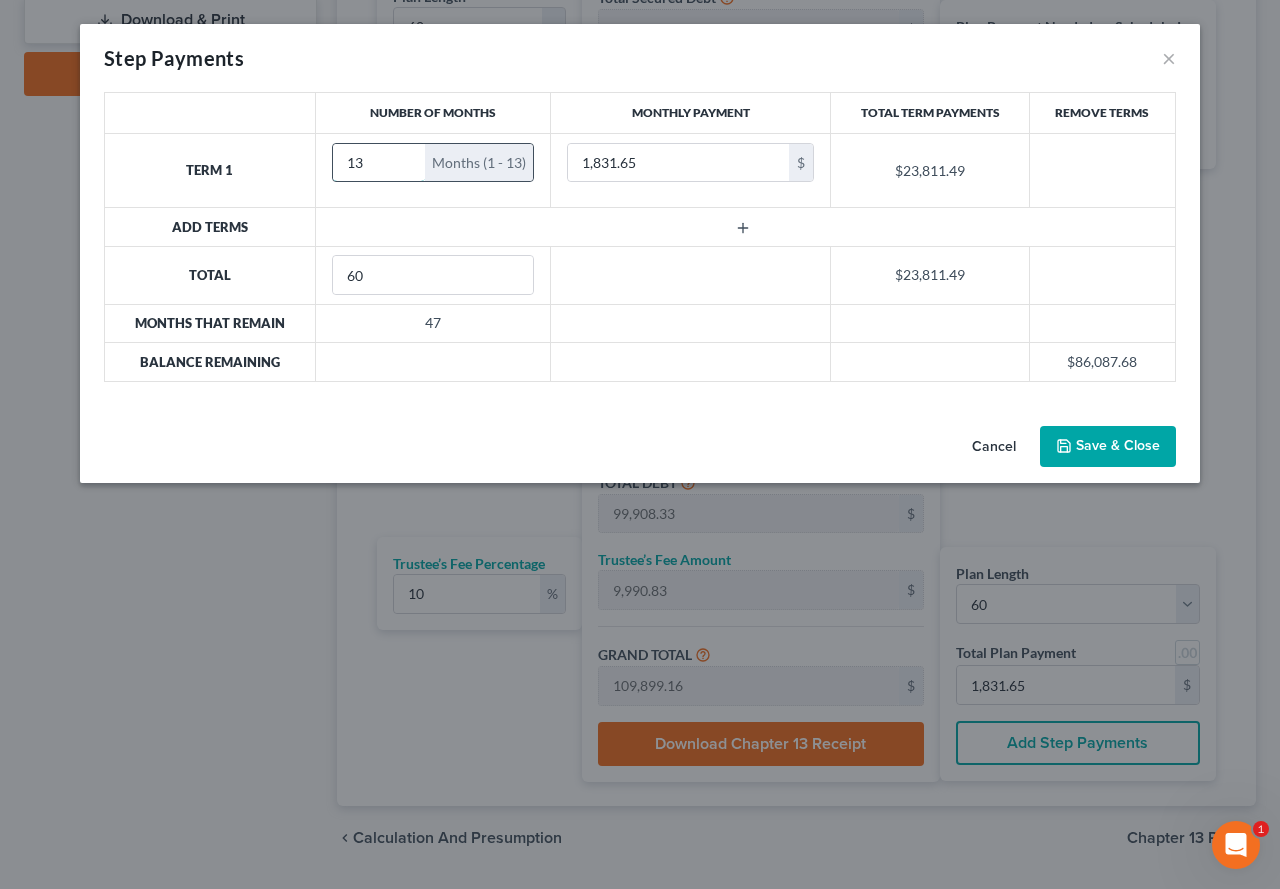 drag, startPoint x: 367, startPoint y: 161, endPoint x: 336, endPoint y: 161, distance: 31 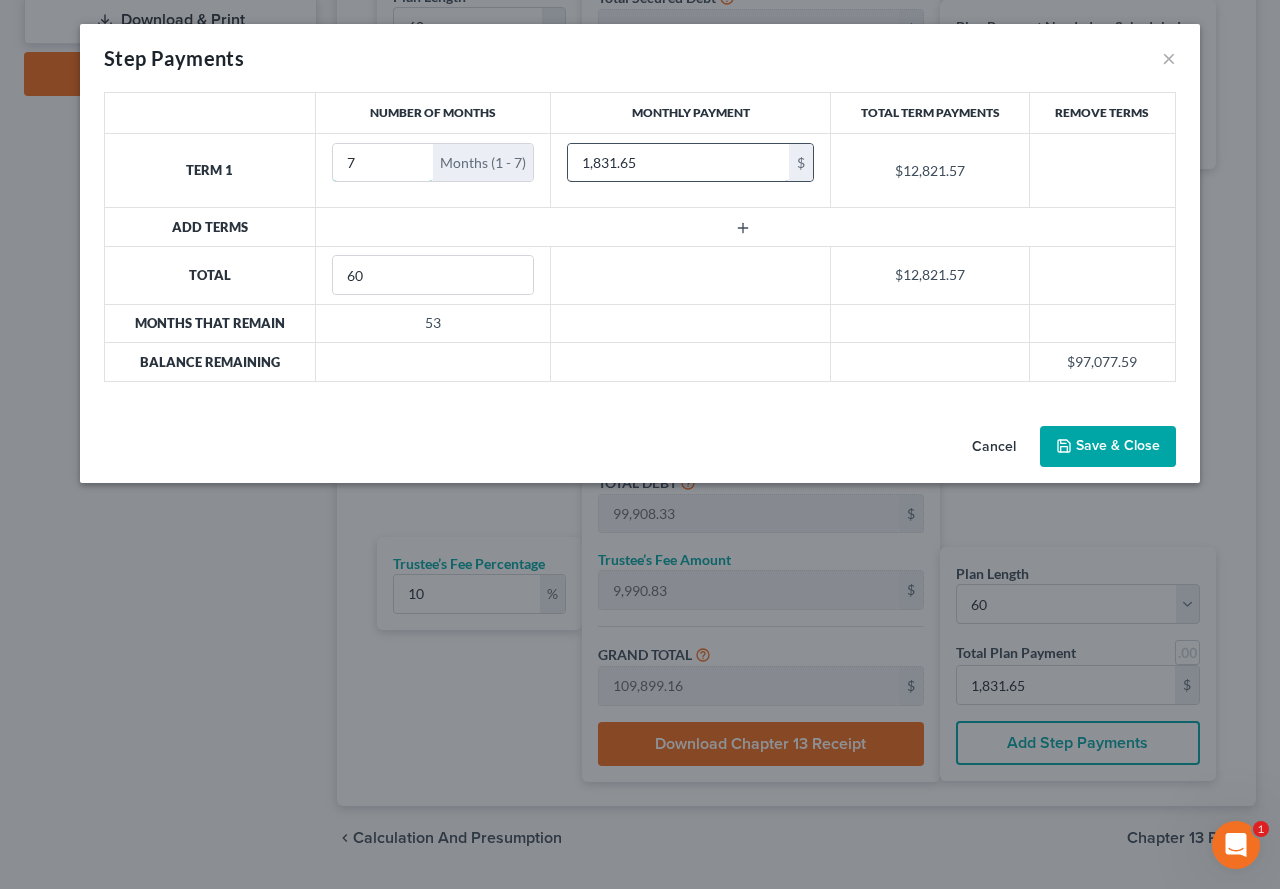 type on "7" 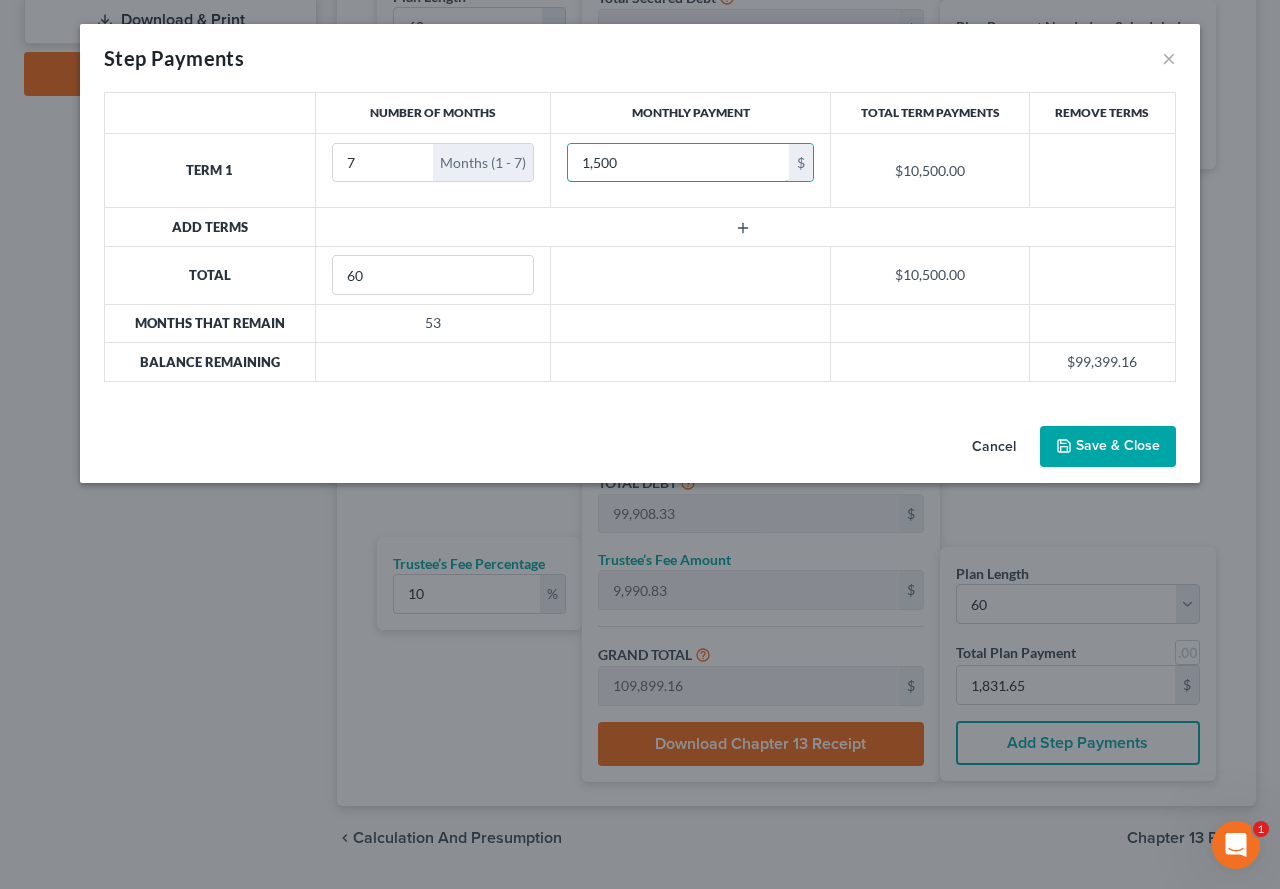 type on "1,500" 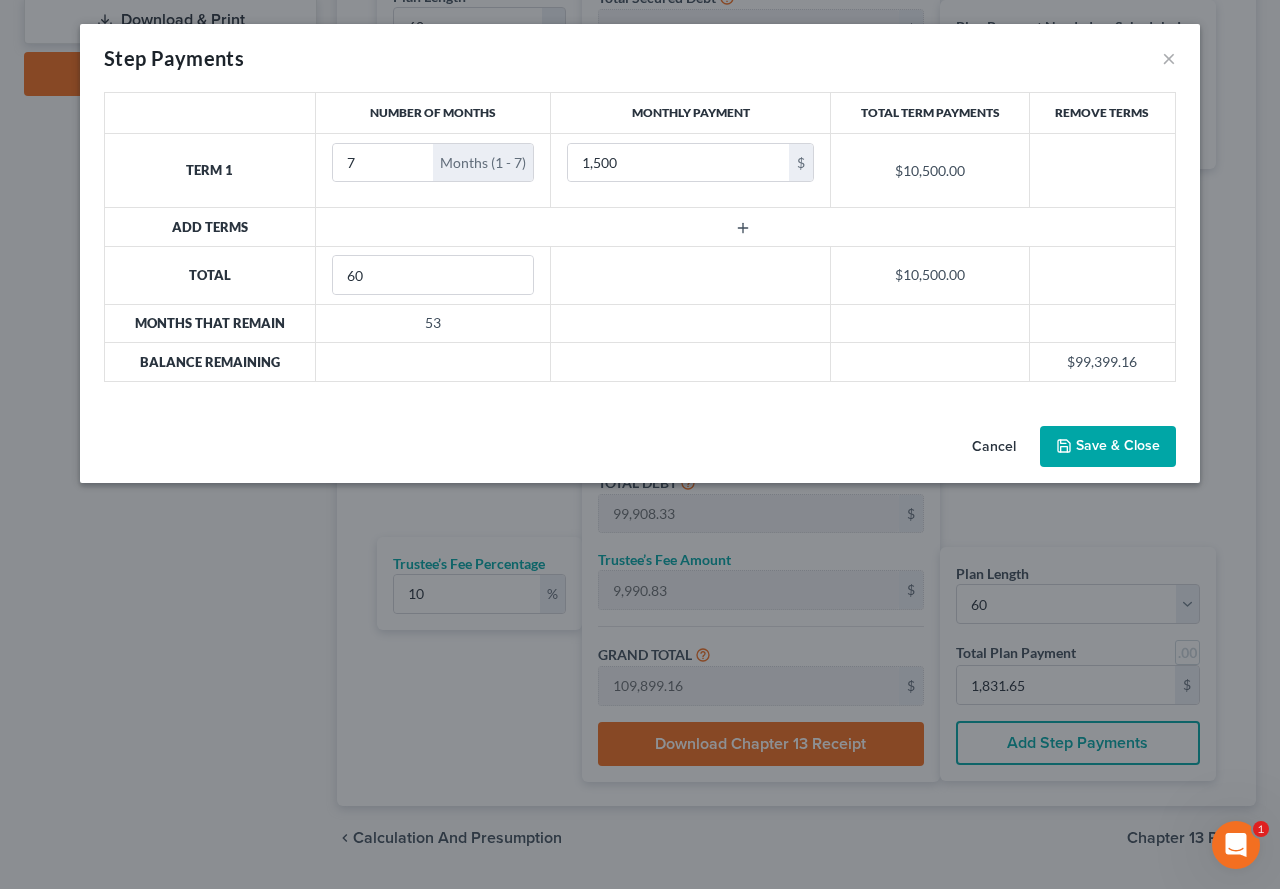 click at bounding box center (210, 113) 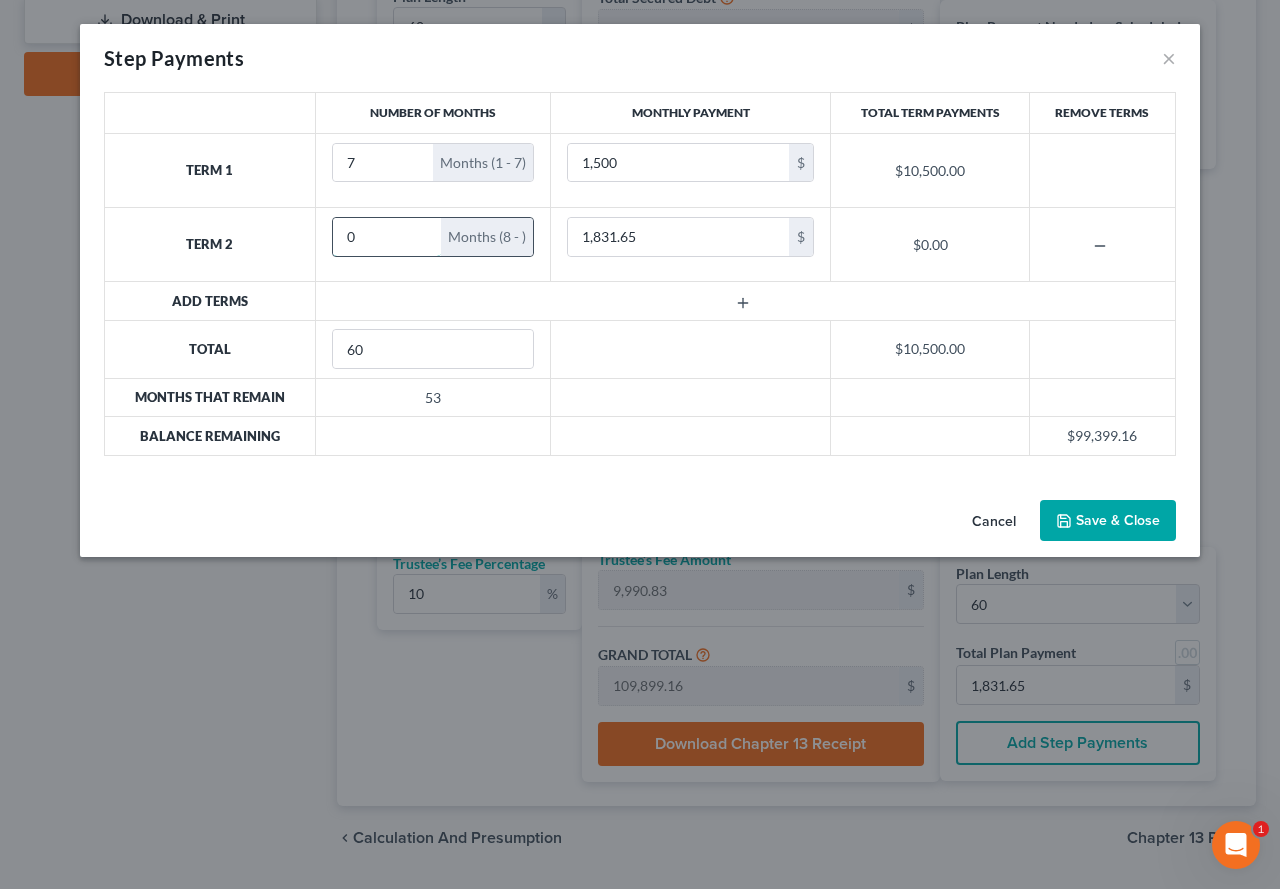 drag, startPoint x: 375, startPoint y: 240, endPoint x: 338, endPoint y: 240, distance: 37 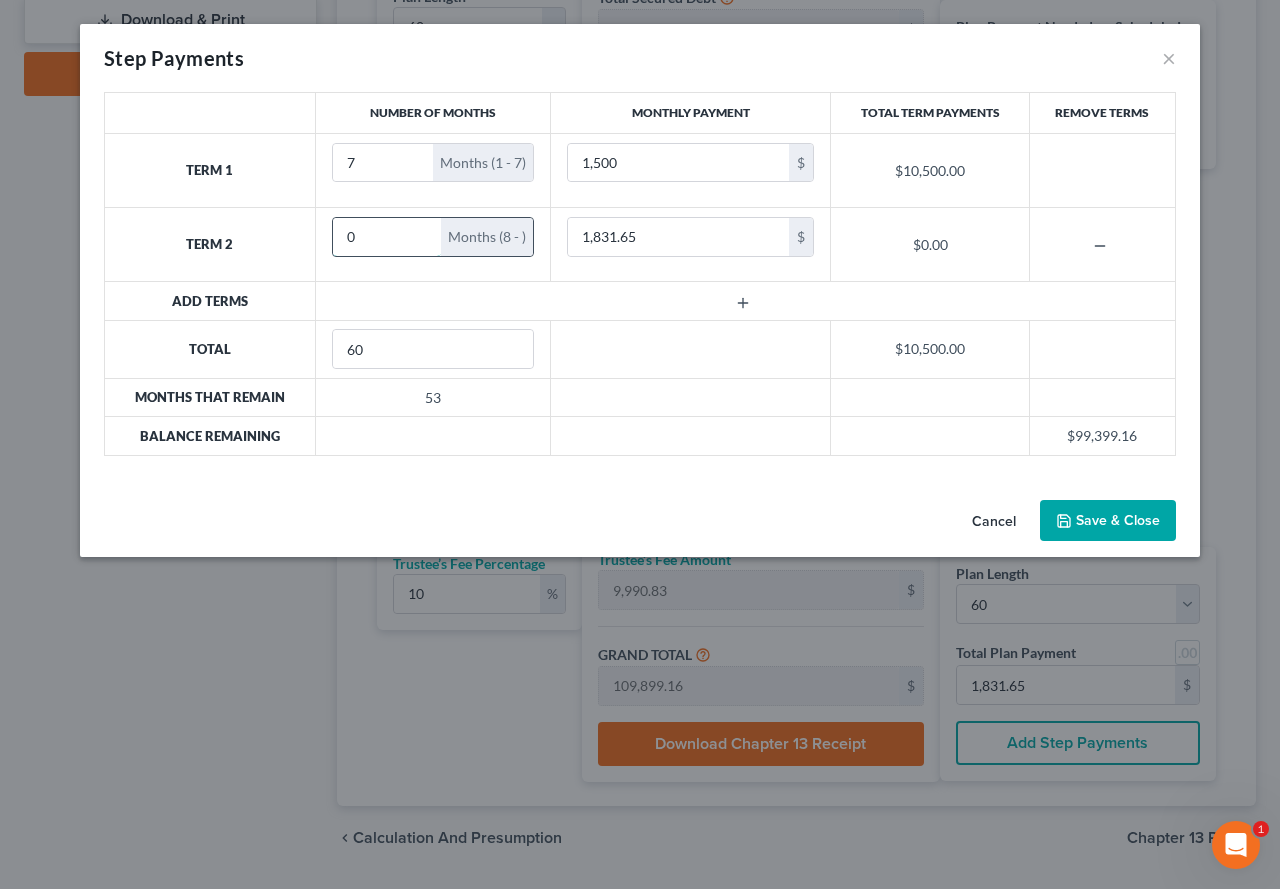click on "0" at bounding box center [387, 237] 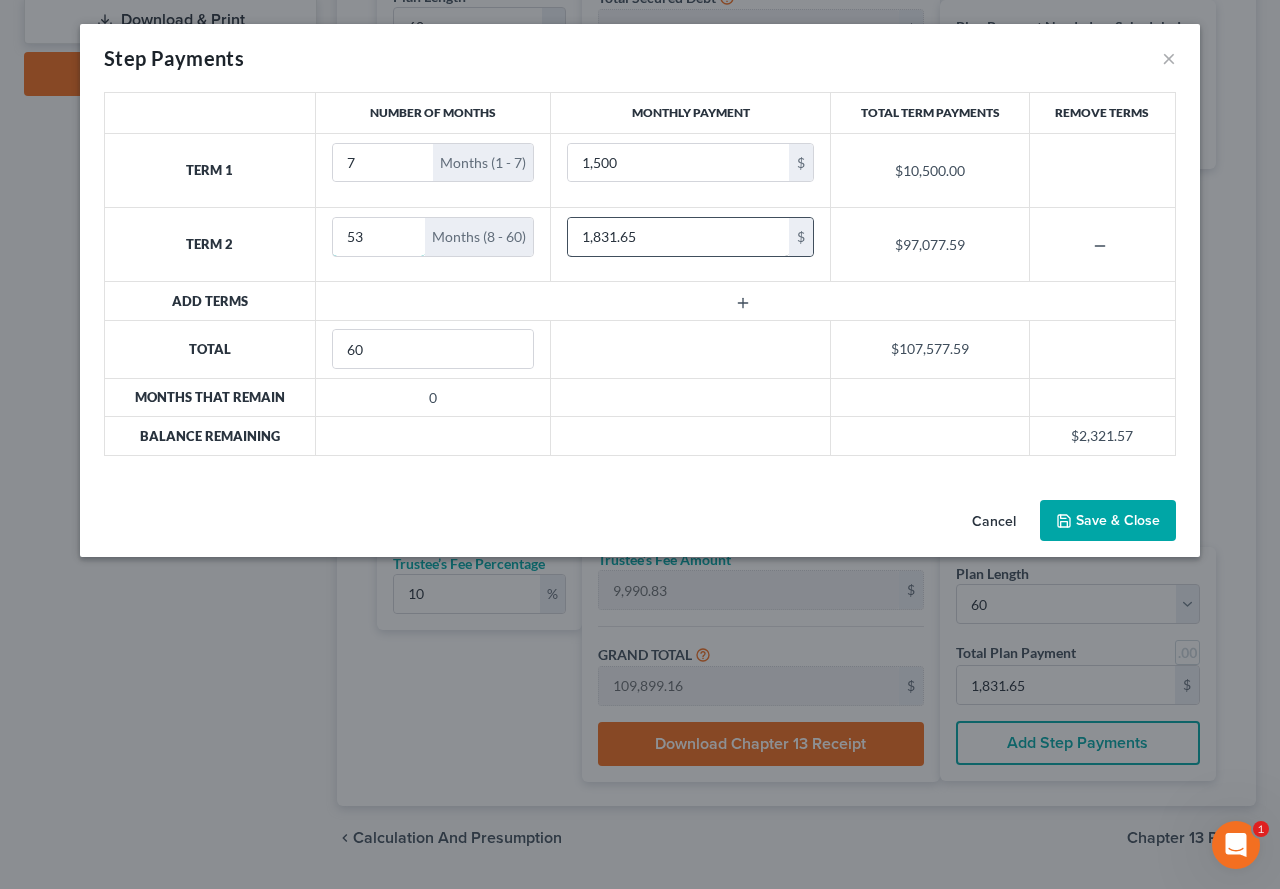 type on "53" 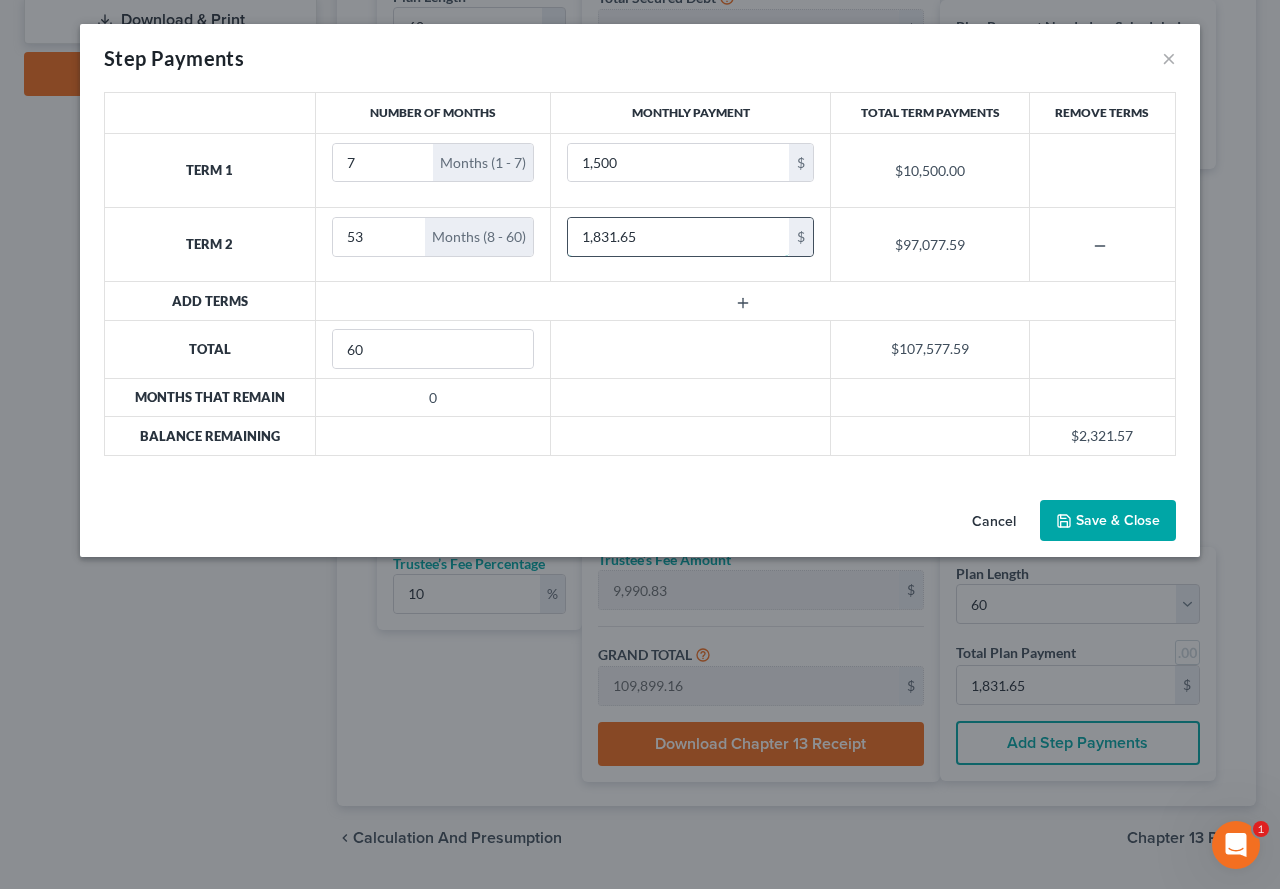 click on "1,831.65" at bounding box center (678, 237) 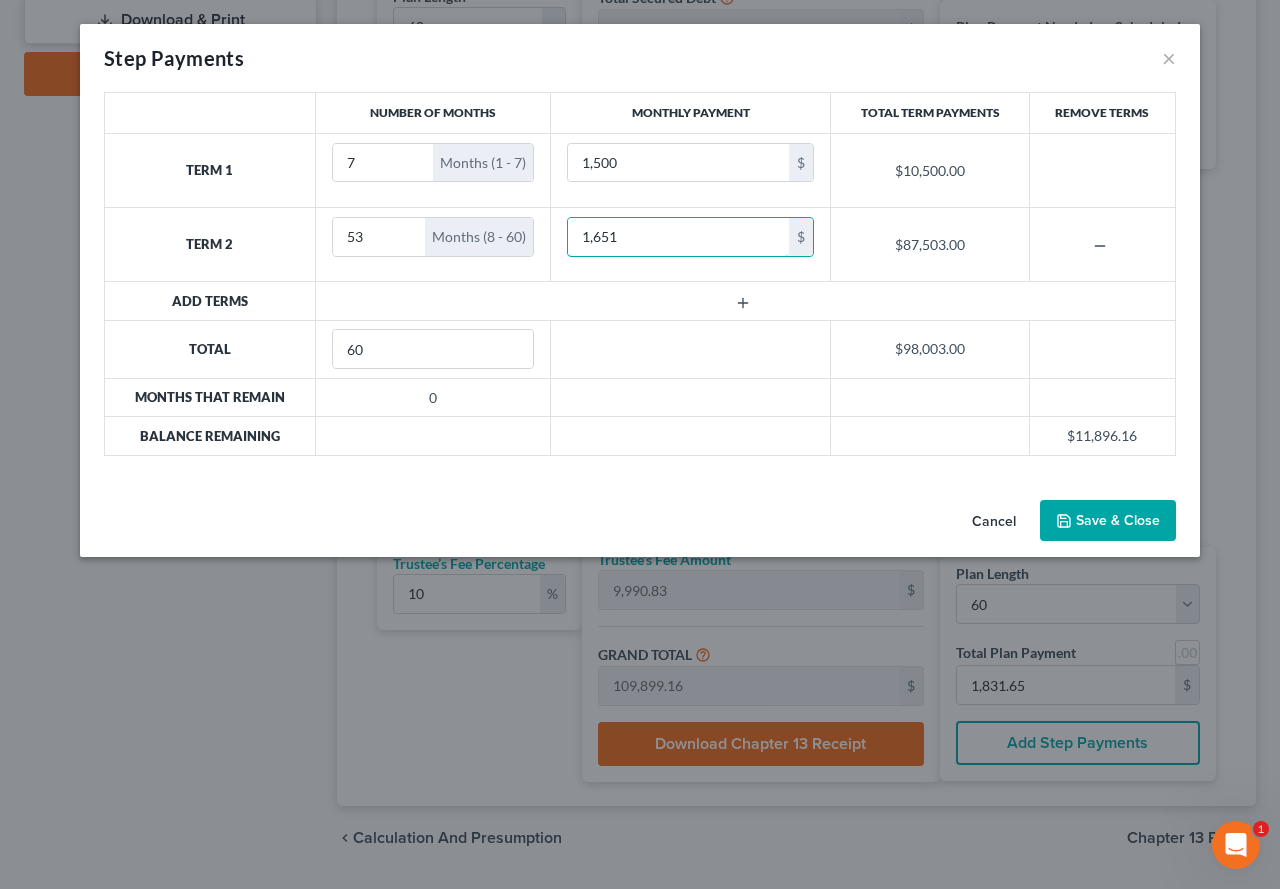 type on "1,651" 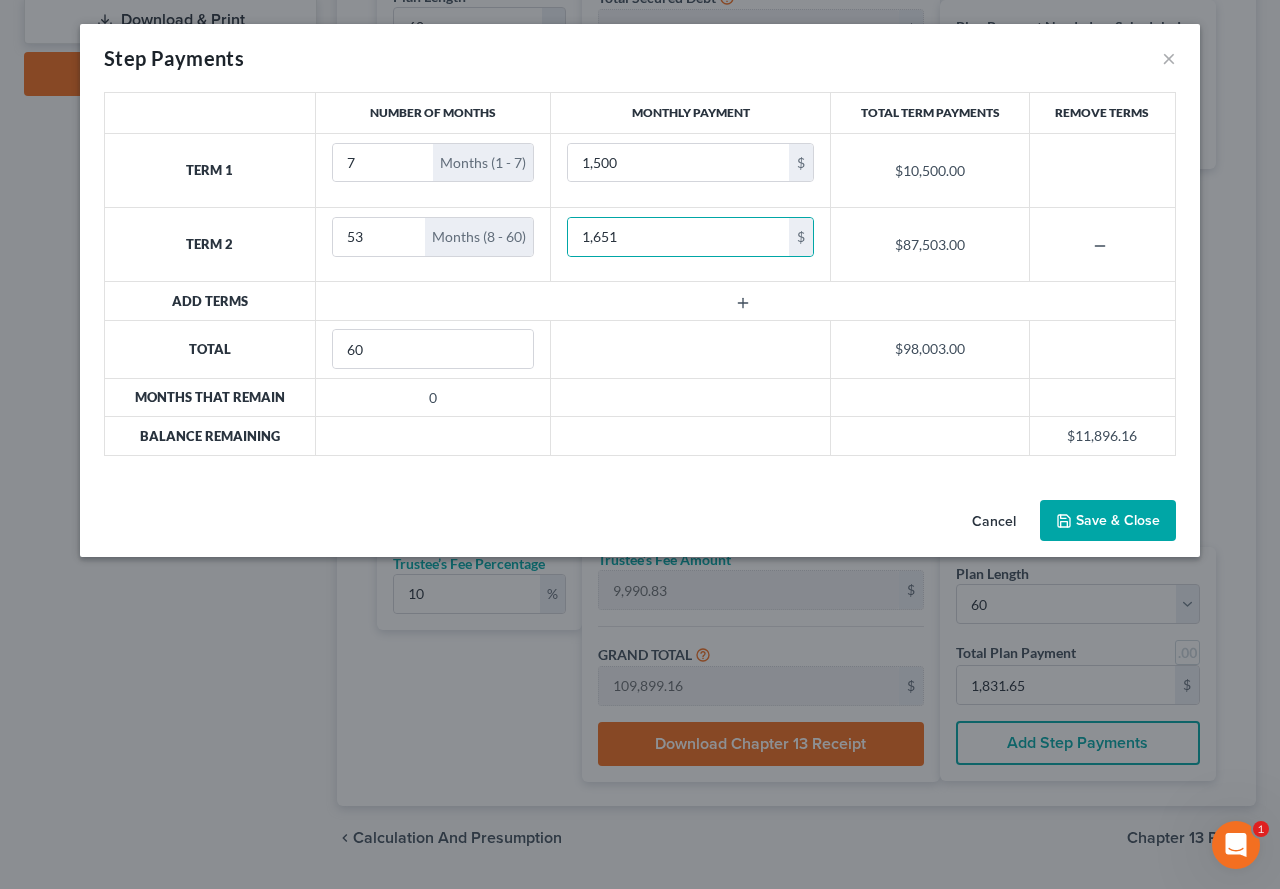 click 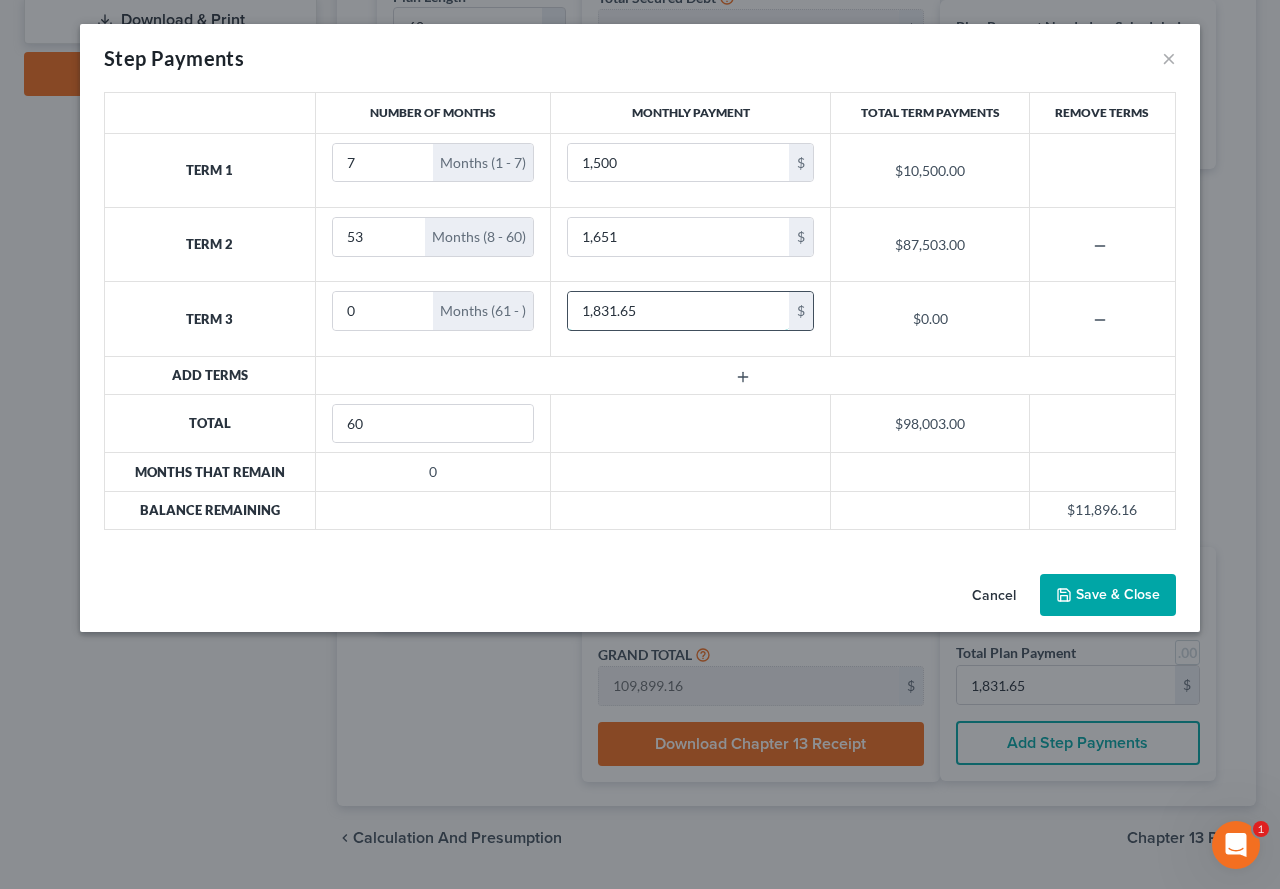click on "1,831.65" at bounding box center [678, 311] 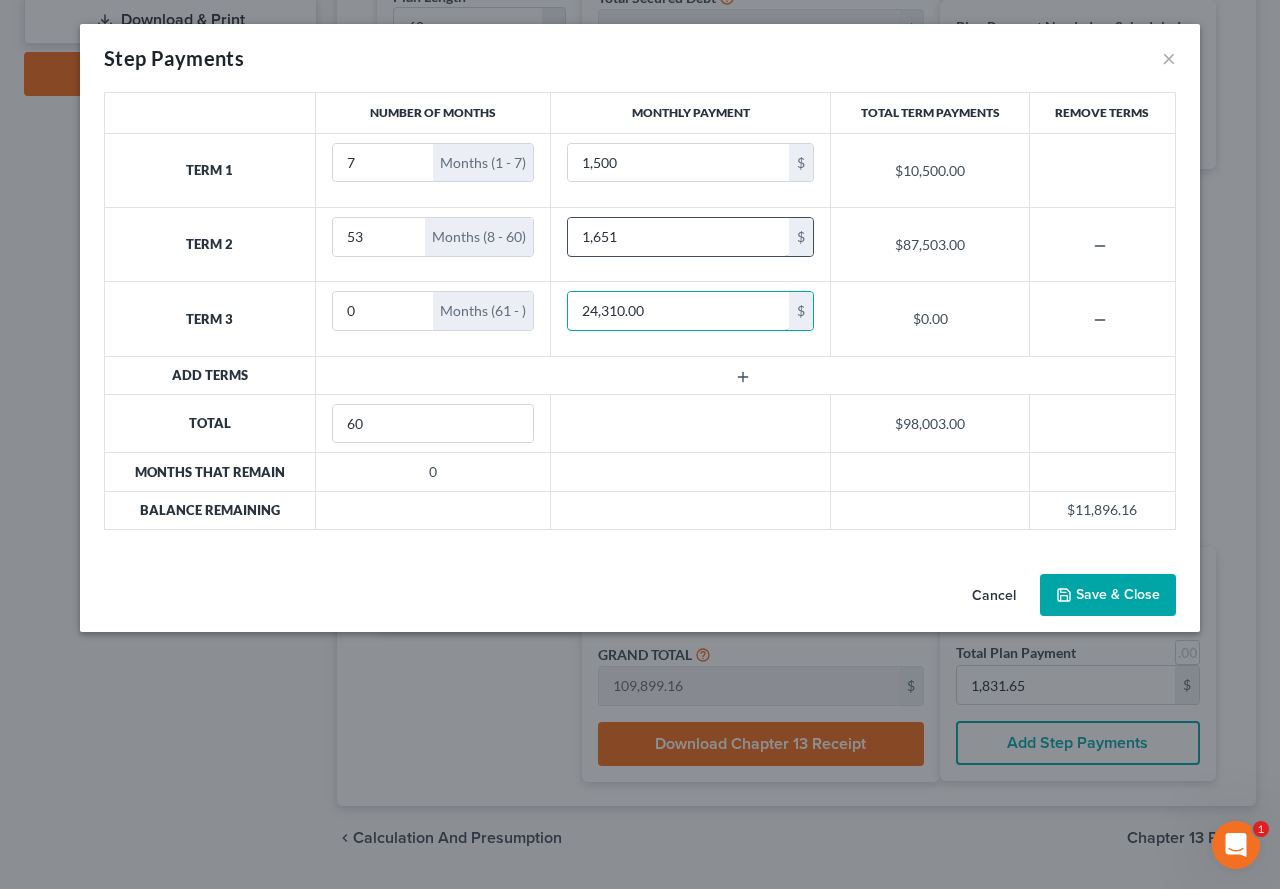 type on "24,310.00" 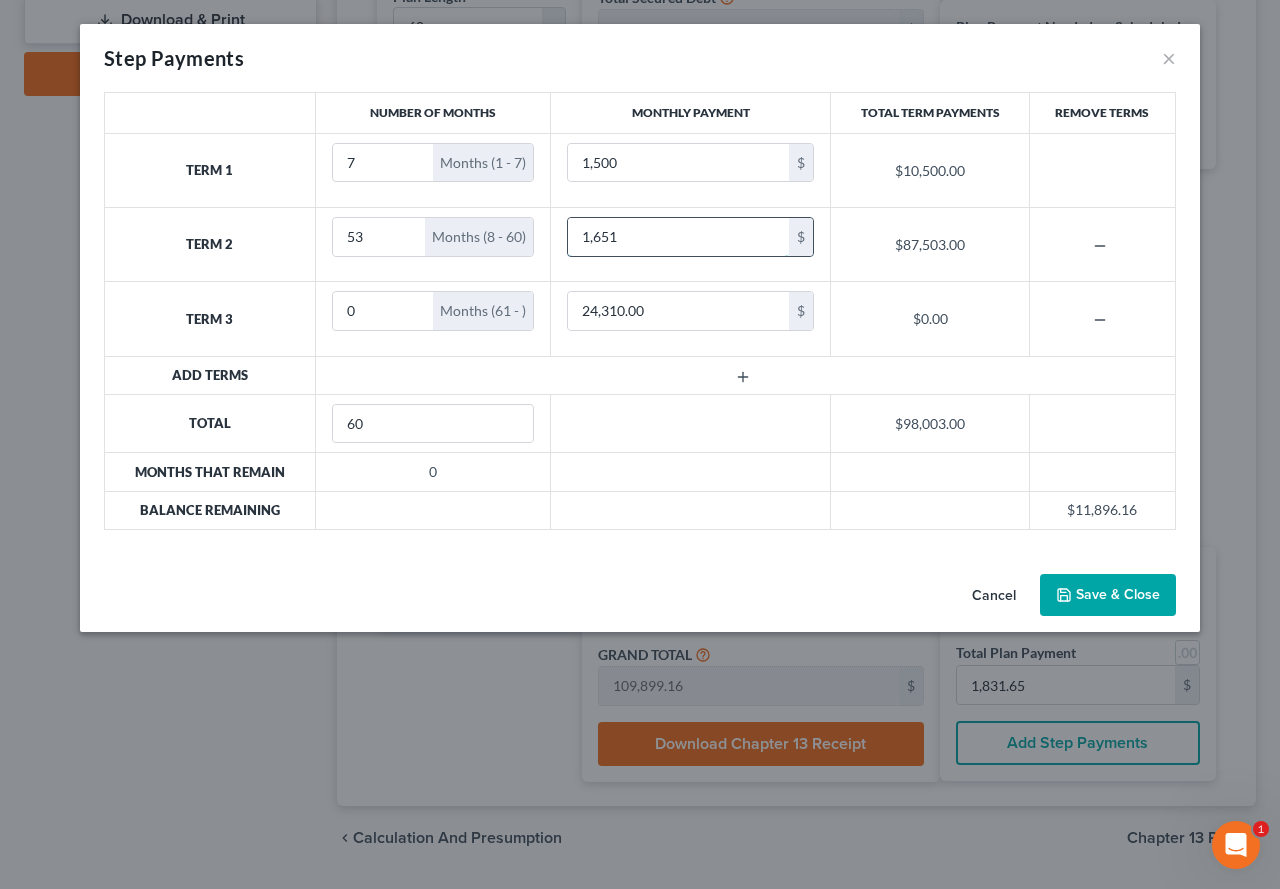 click on "1,651" at bounding box center (678, 237) 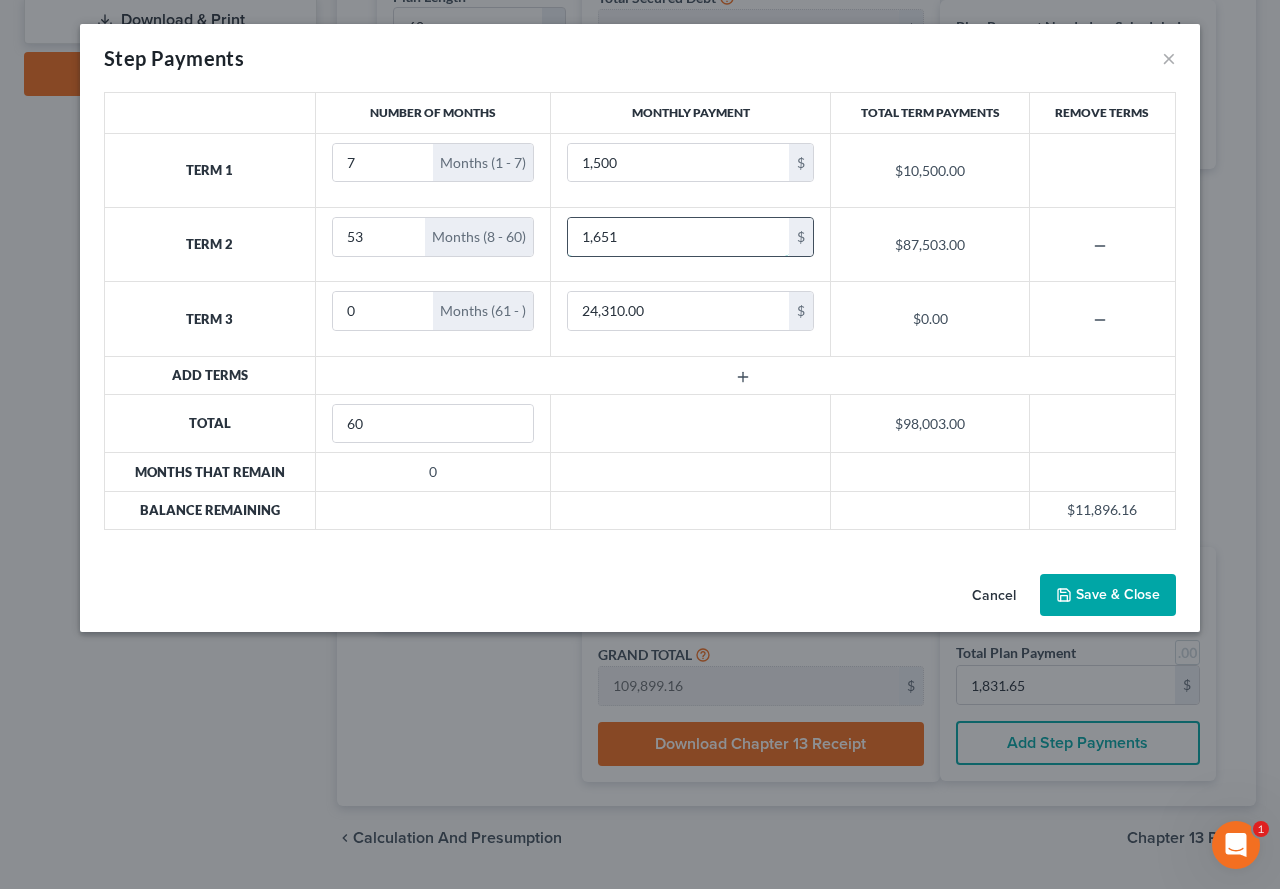 click on "1,651" at bounding box center (678, 237) 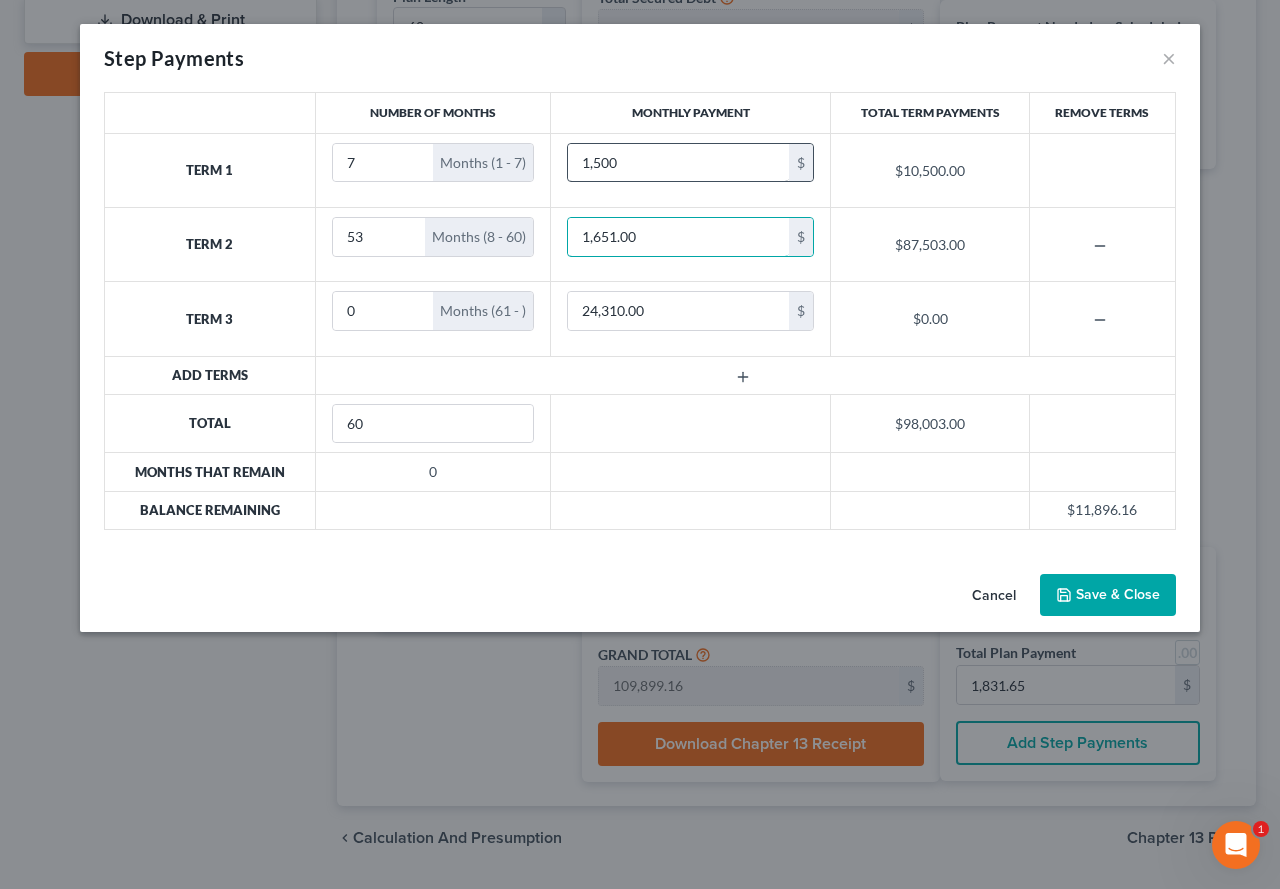 type on "1,651.00" 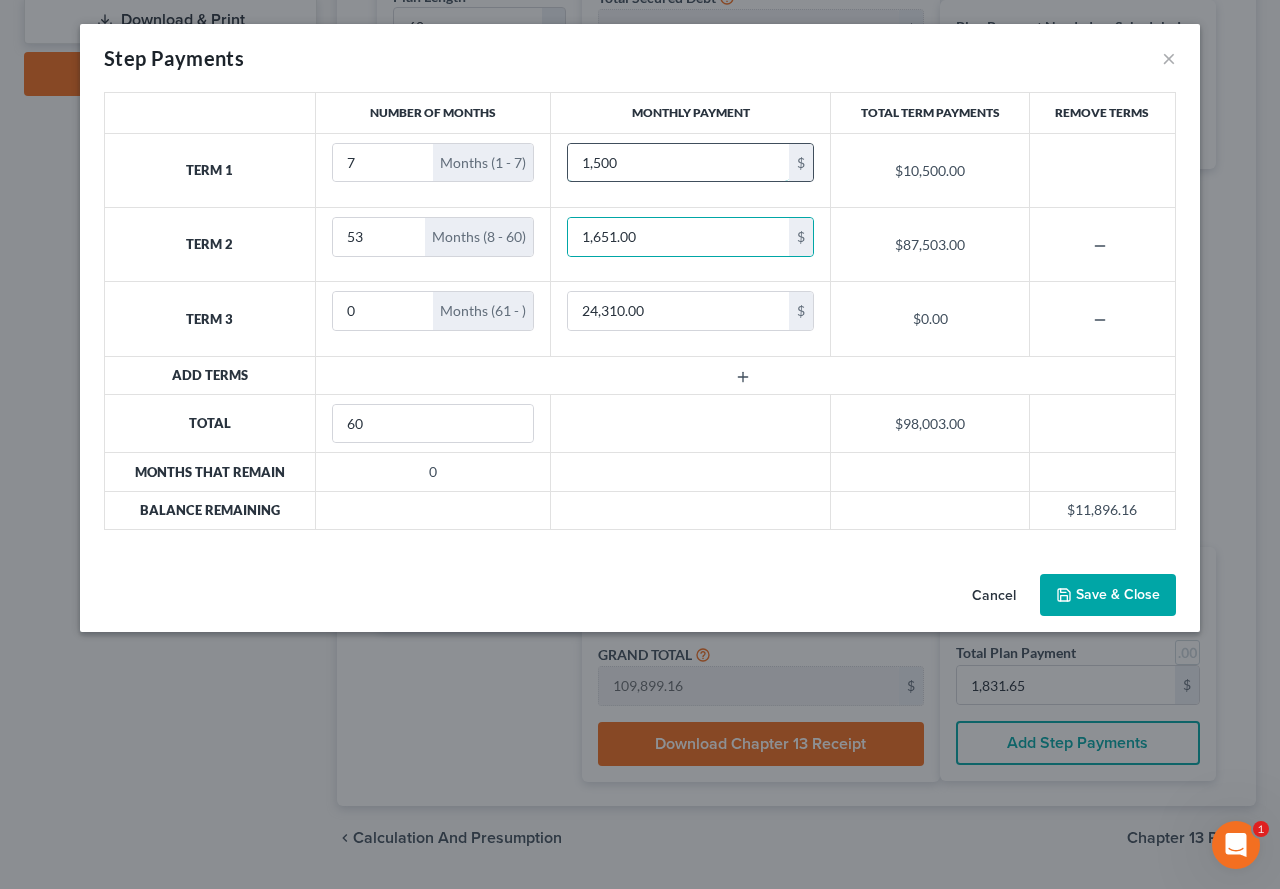click on "1,500" at bounding box center [678, 163] 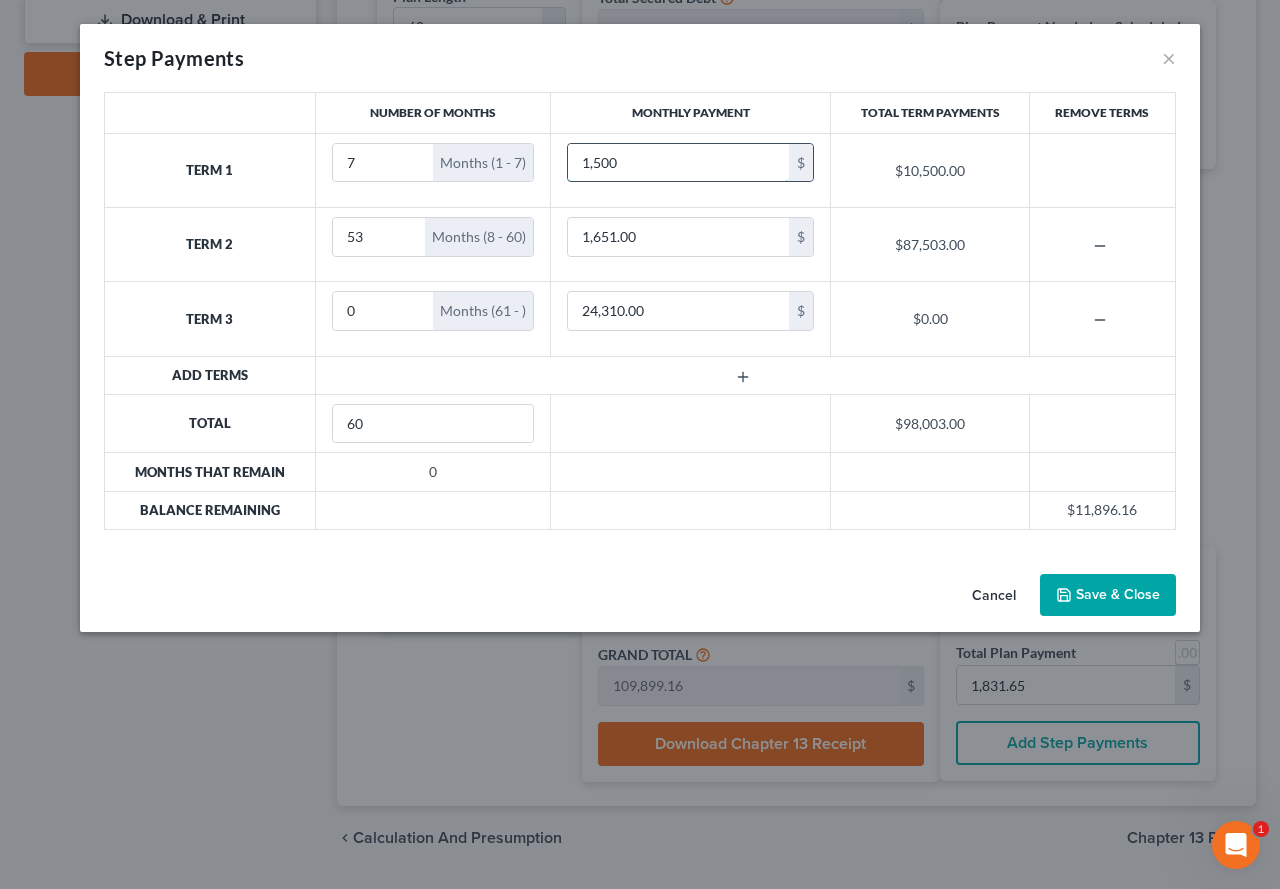 click on "1,500" at bounding box center (678, 163) 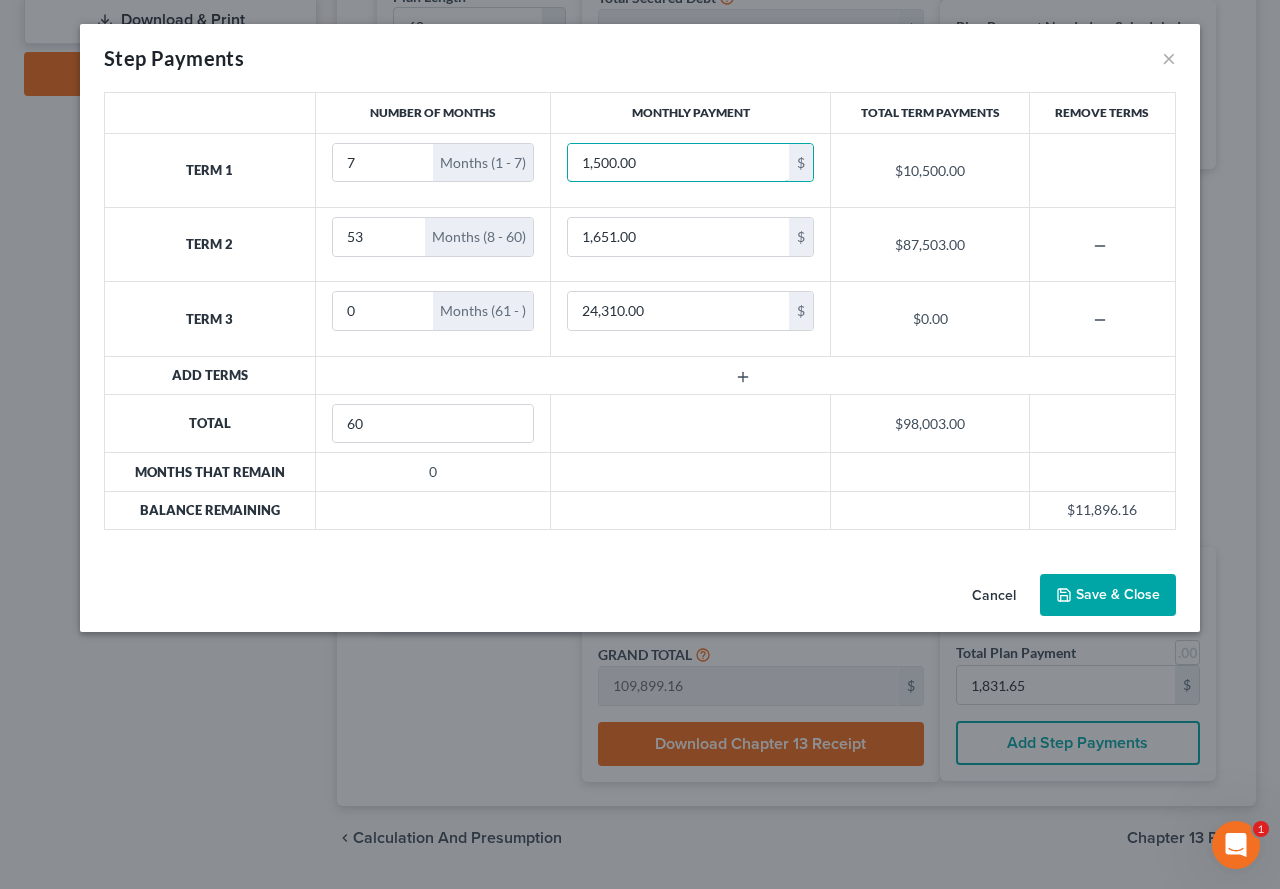 type on "1,500.00" 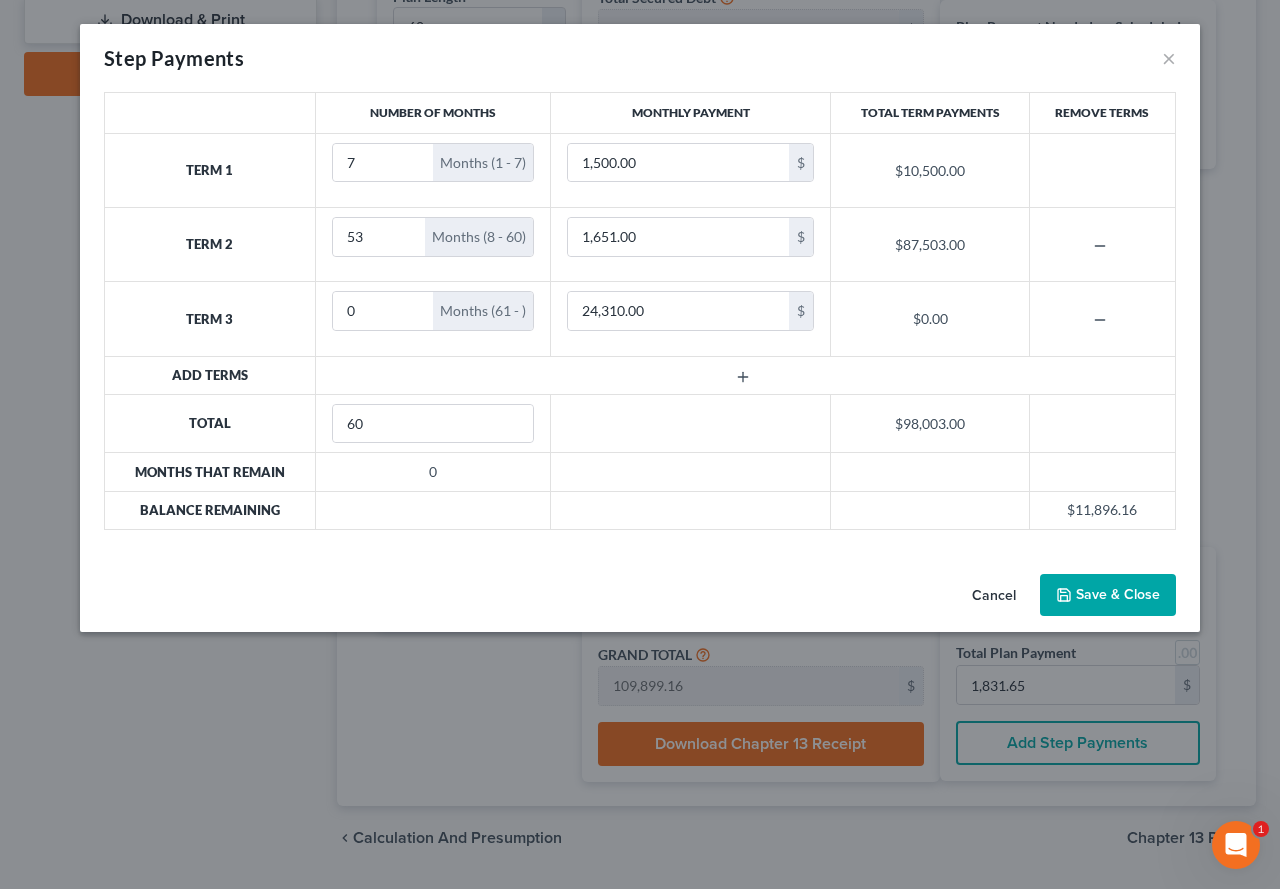 click at bounding box center (745, 375) 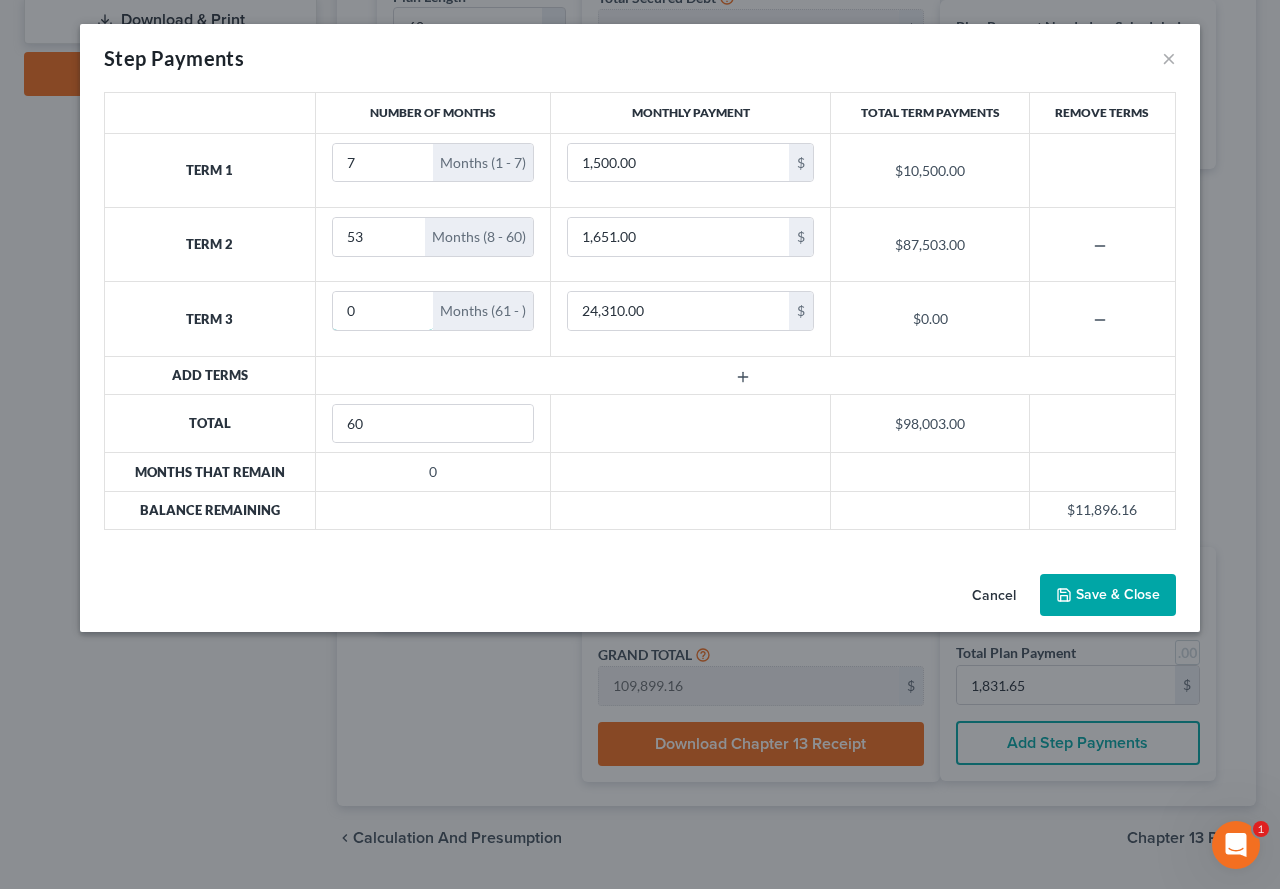 drag, startPoint x: 368, startPoint y: 312, endPoint x: 319, endPoint y: 312, distance: 49 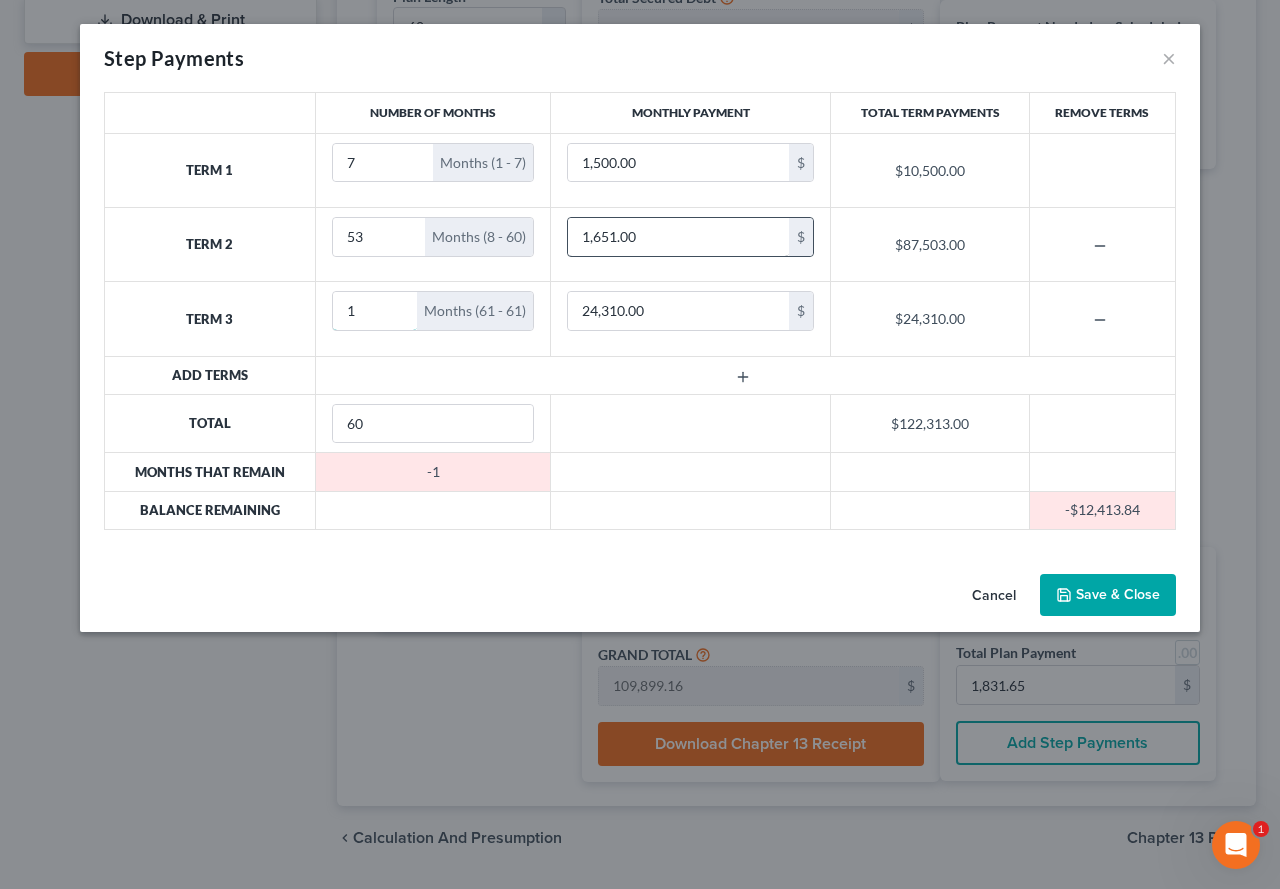 type on "1" 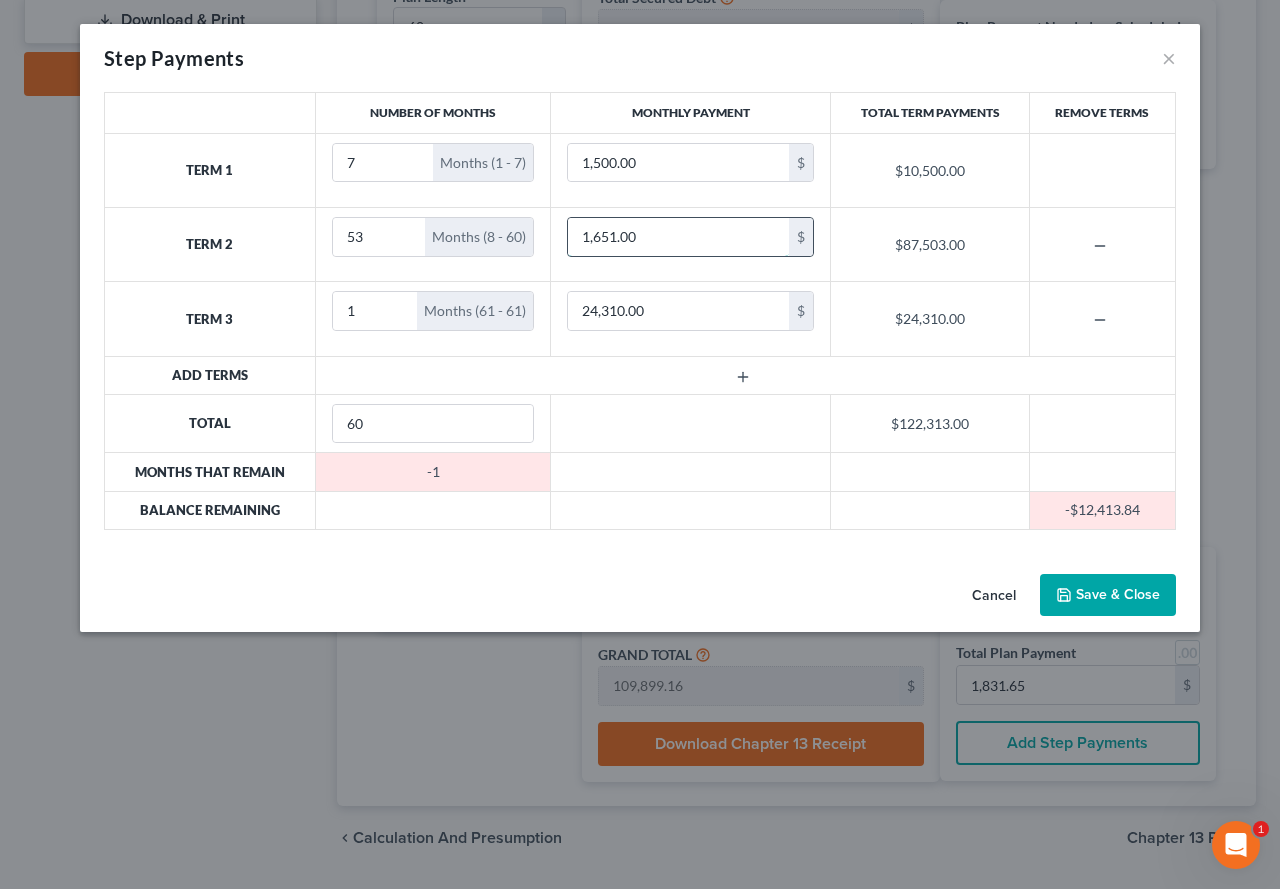 click on "1,651.00" at bounding box center [678, 237] 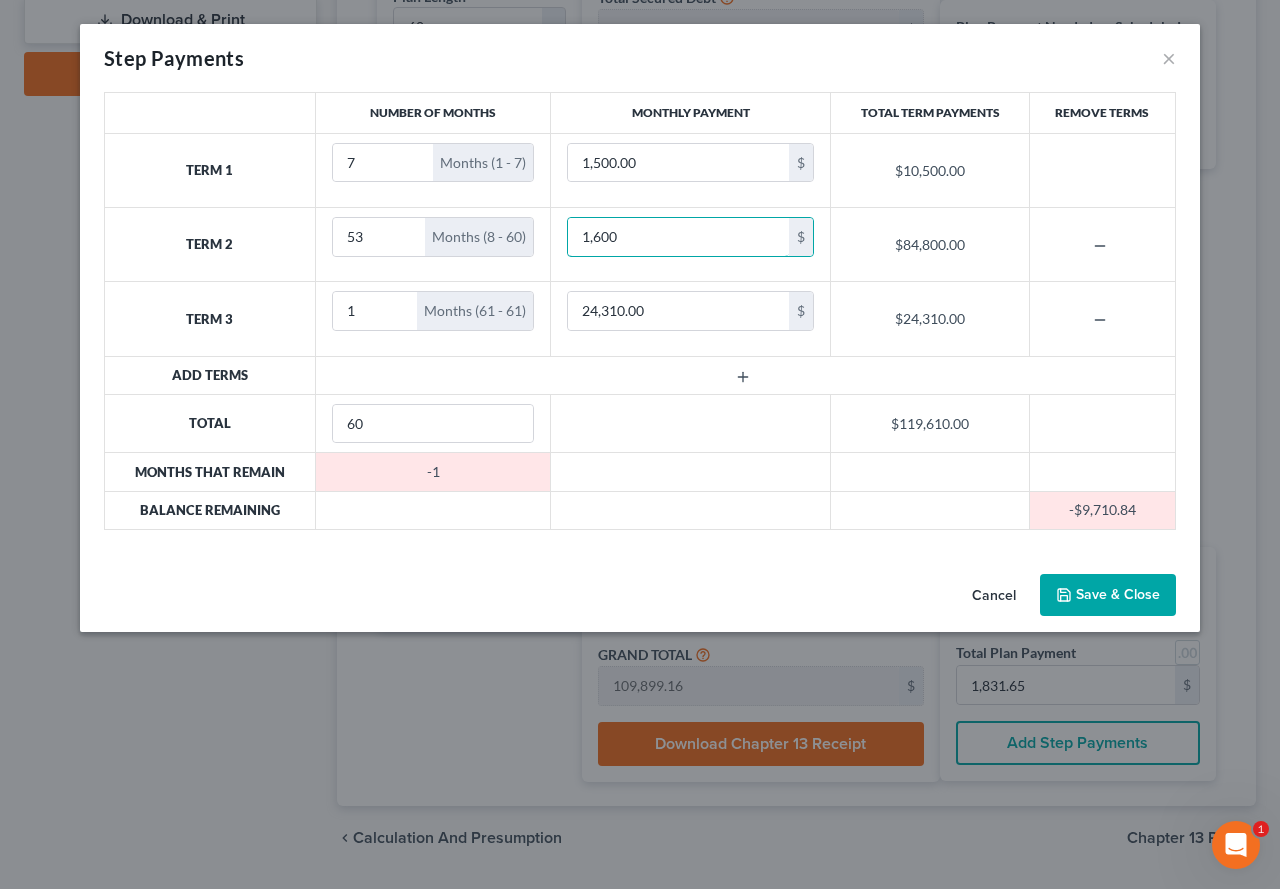 type on "1,600" 